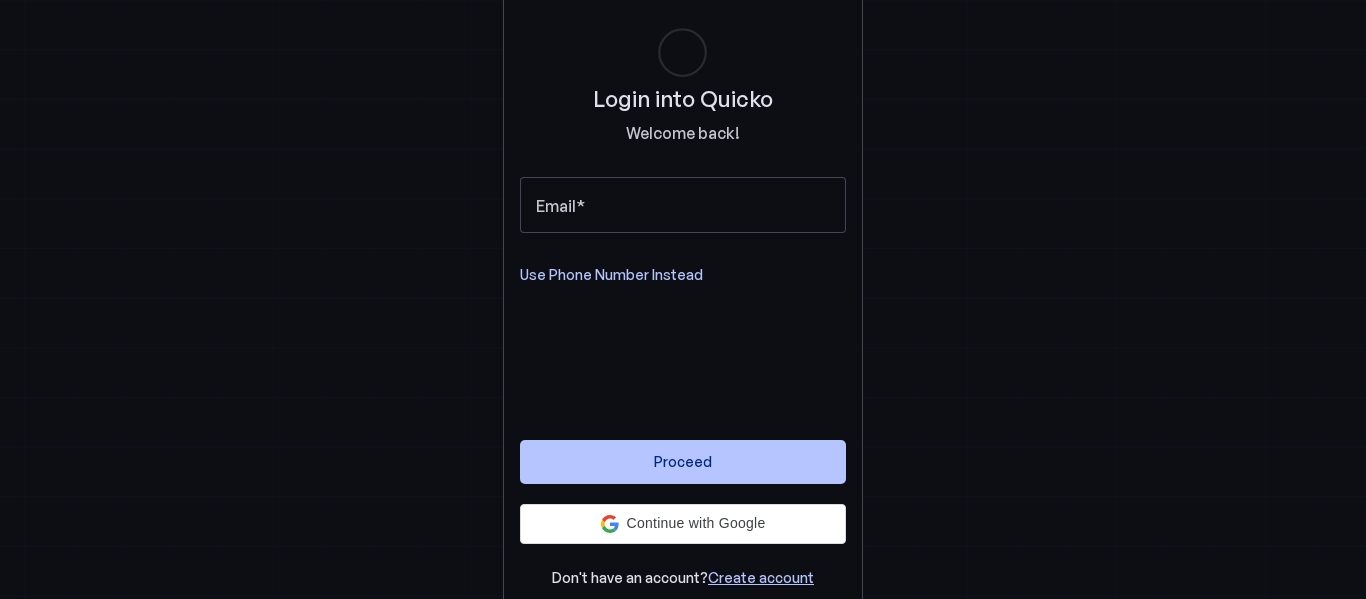 scroll, scrollTop: 0, scrollLeft: 0, axis: both 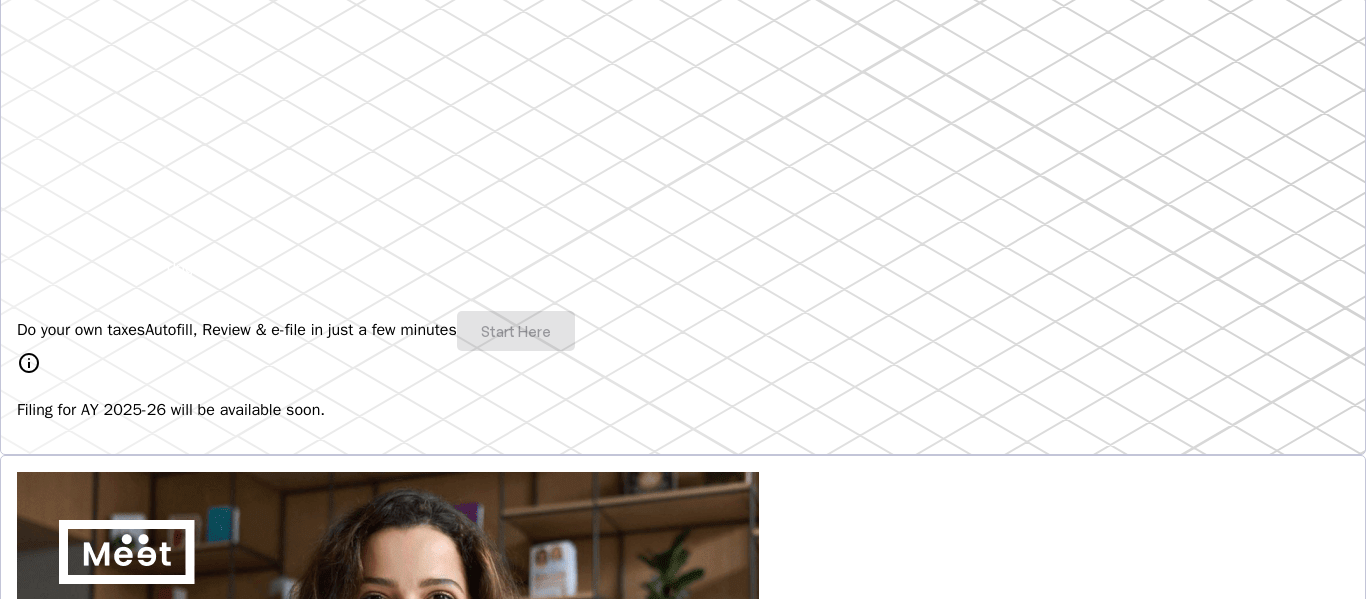 click on "Do your own taxes   Autofill, Review & e-file in just a few minutes   Start Here" at bounding box center [683, 331] 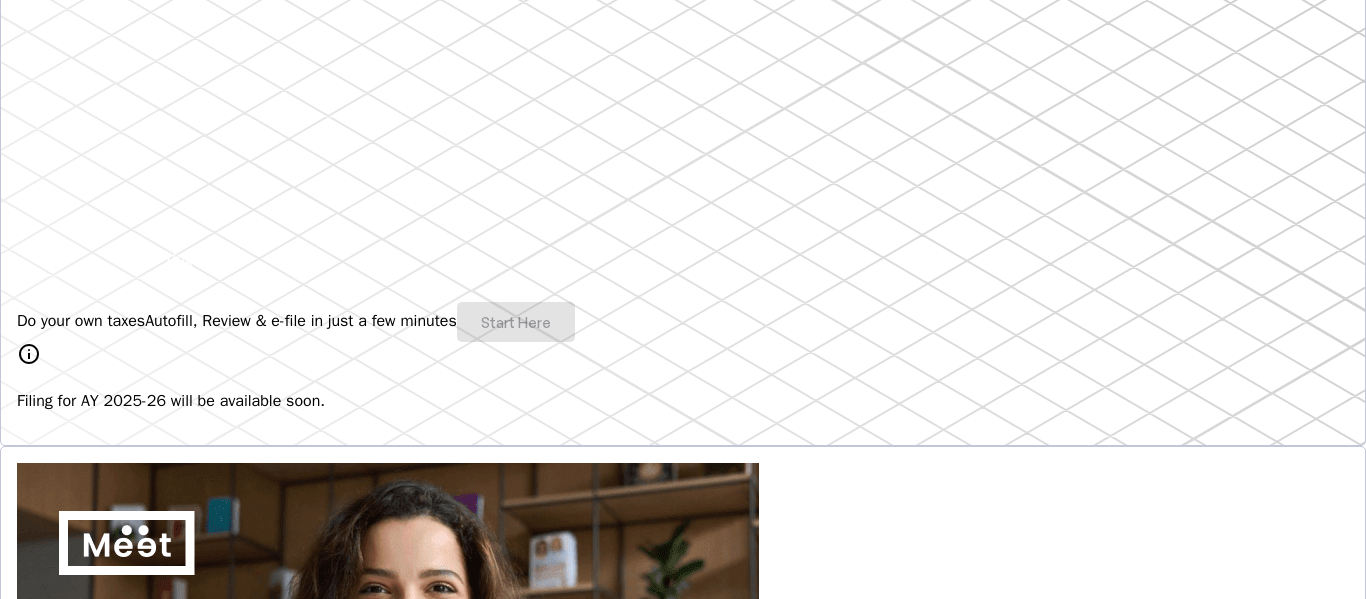 scroll, scrollTop: 0, scrollLeft: 0, axis: both 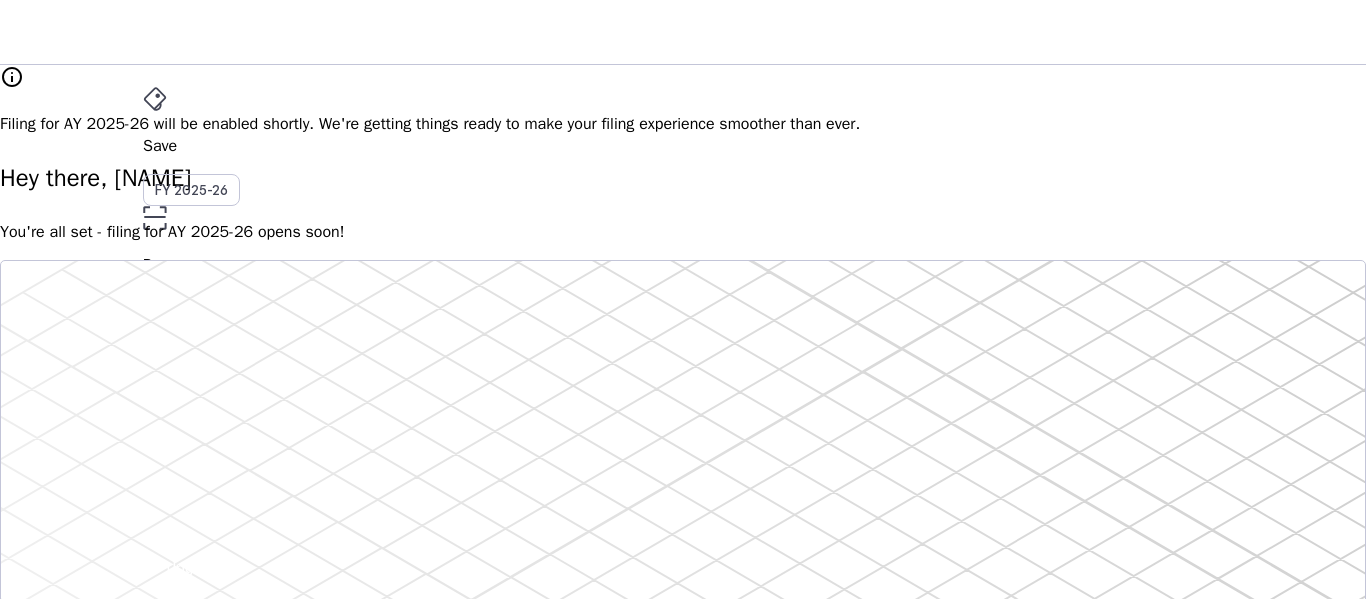 click on "File" at bounding box center [683, 352] 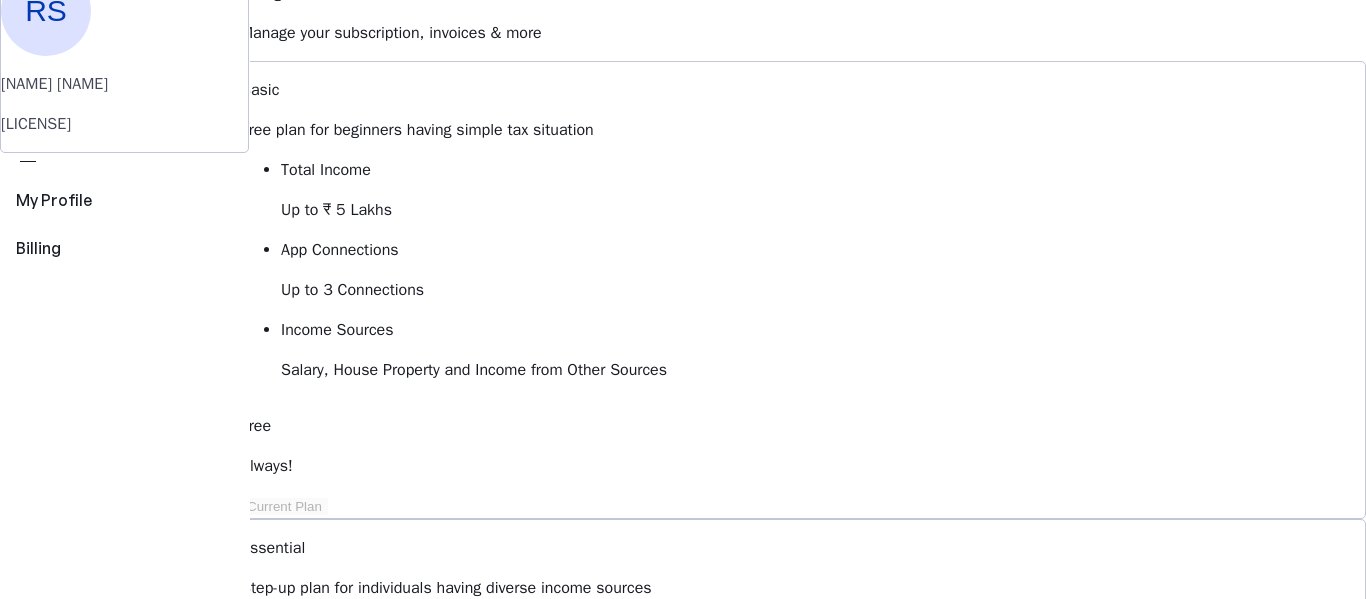 scroll, scrollTop: 200, scrollLeft: 0, axis: vertical 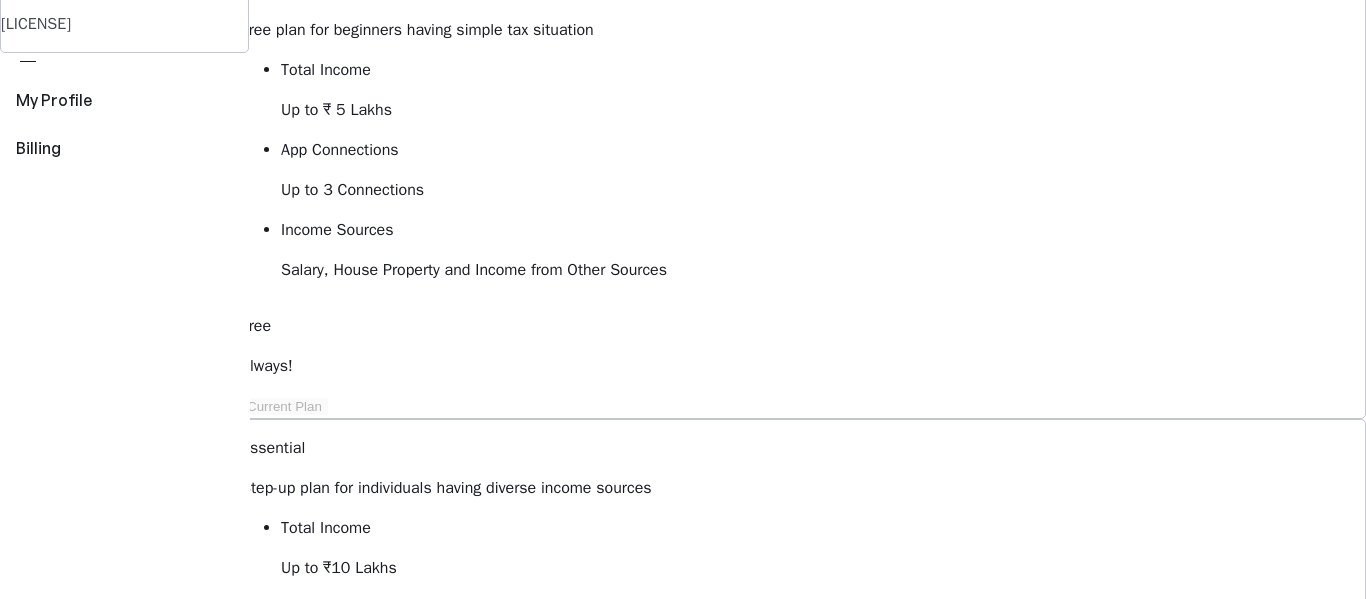 click on "Upgrade to Elite" at bounding box center (319, 1466) 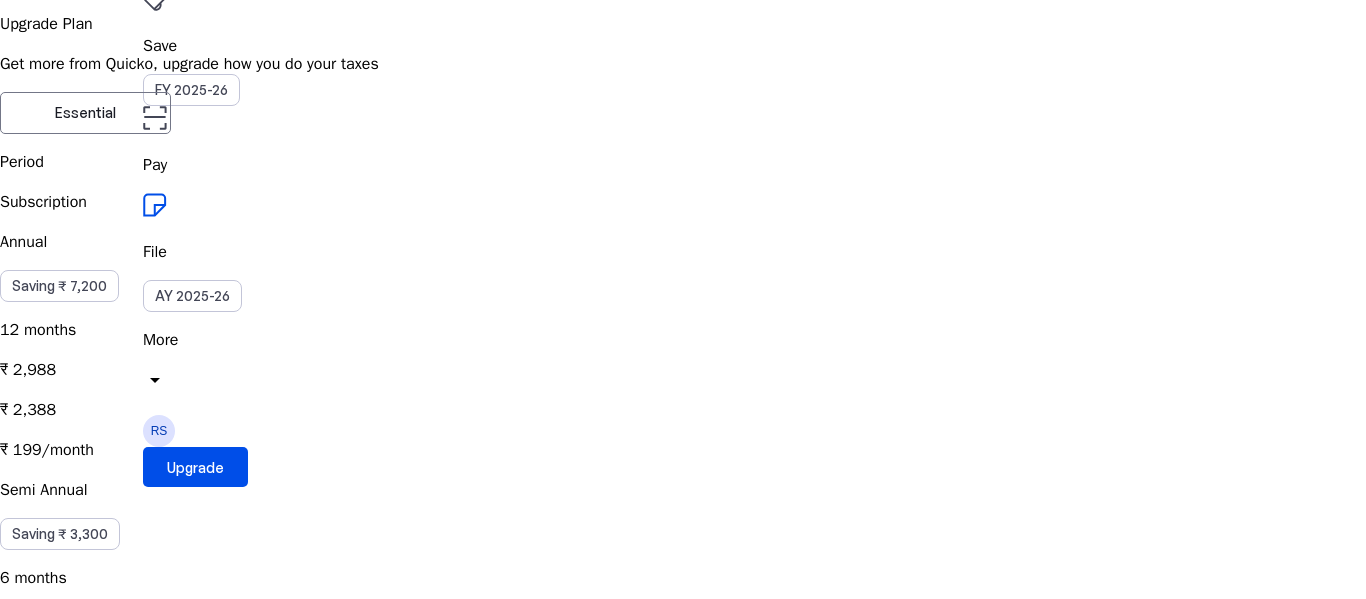 scroll, scrollTop: 200, scrollLeft: 0, axis: vertical 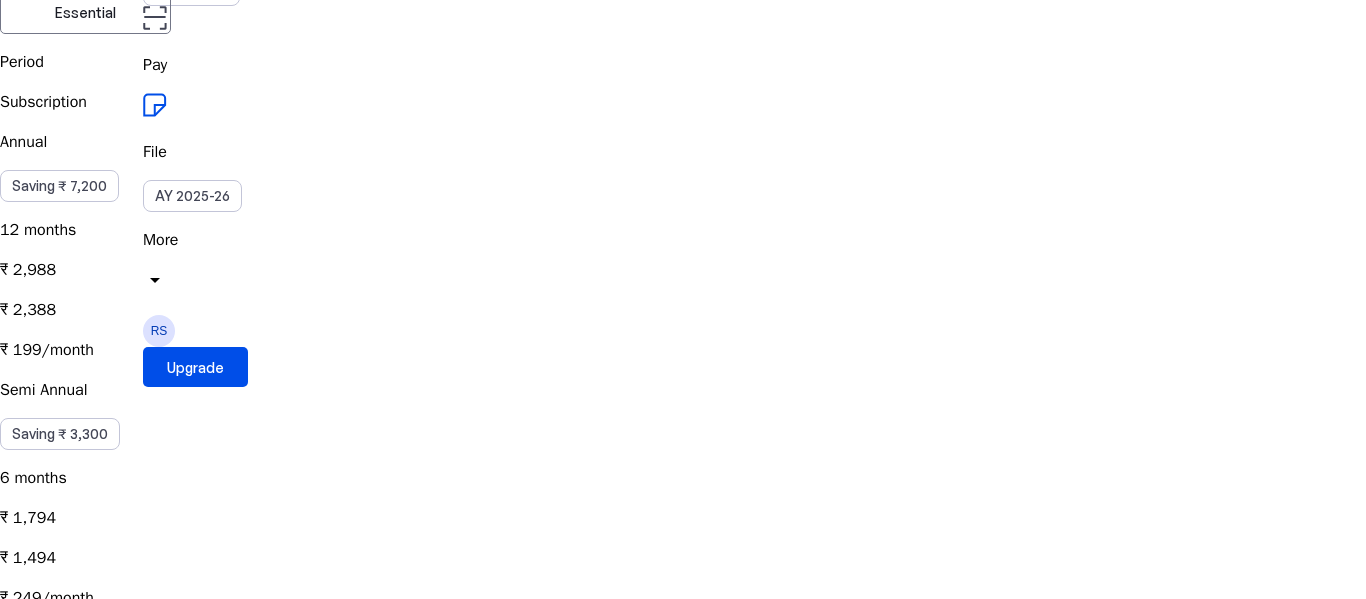 click on "Quarterly  Saving ₹ 1,500  3 months   ₹ 1,047   ₹ 897  ₹ 299/month" at bounding box center [683, 742] 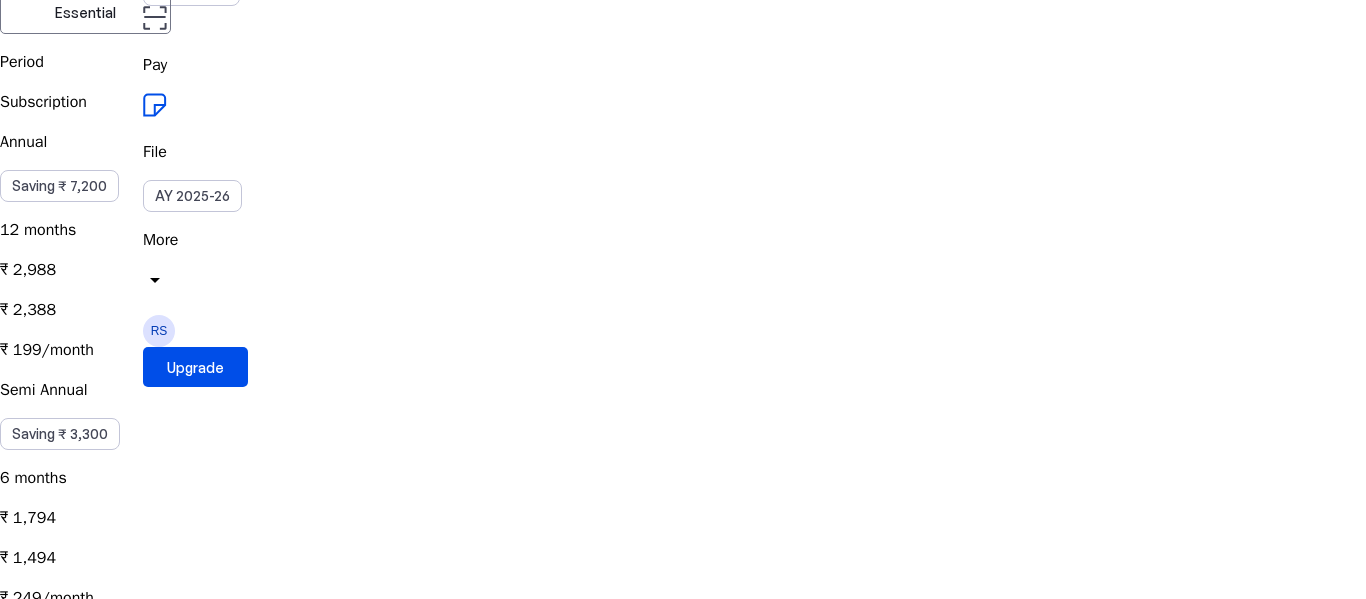 scroll, scrollTop: 400, scrollLeft: 0, axis: vertical 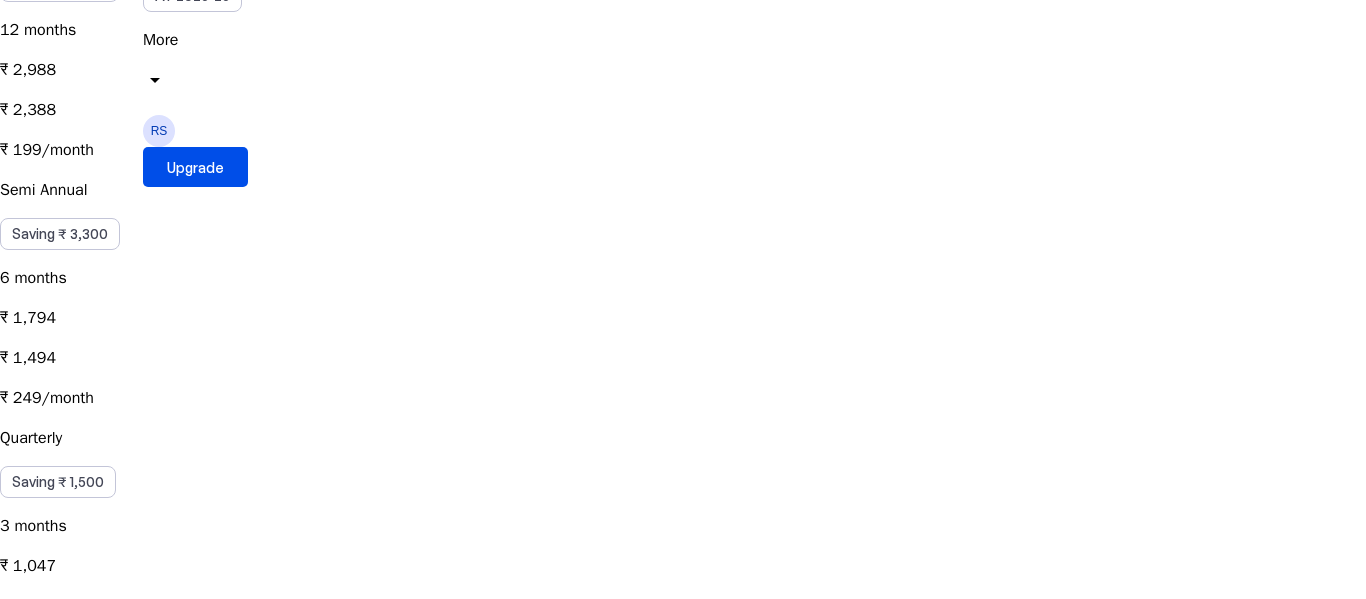click on "Purchasing Elite one time would keep your plan active for 30 days, granting you access to all Elite features during this period." at bounding box center (683, 766) 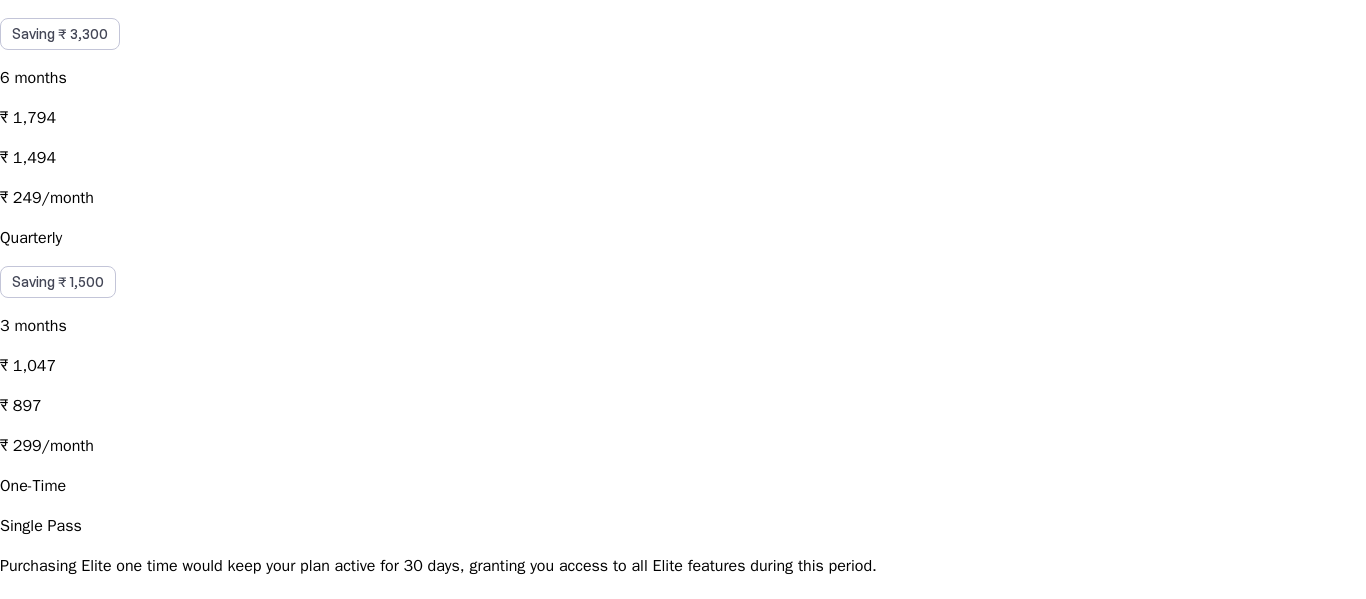 scroll, scrollTop: 700, scrollLeft: 0, axis: vertical 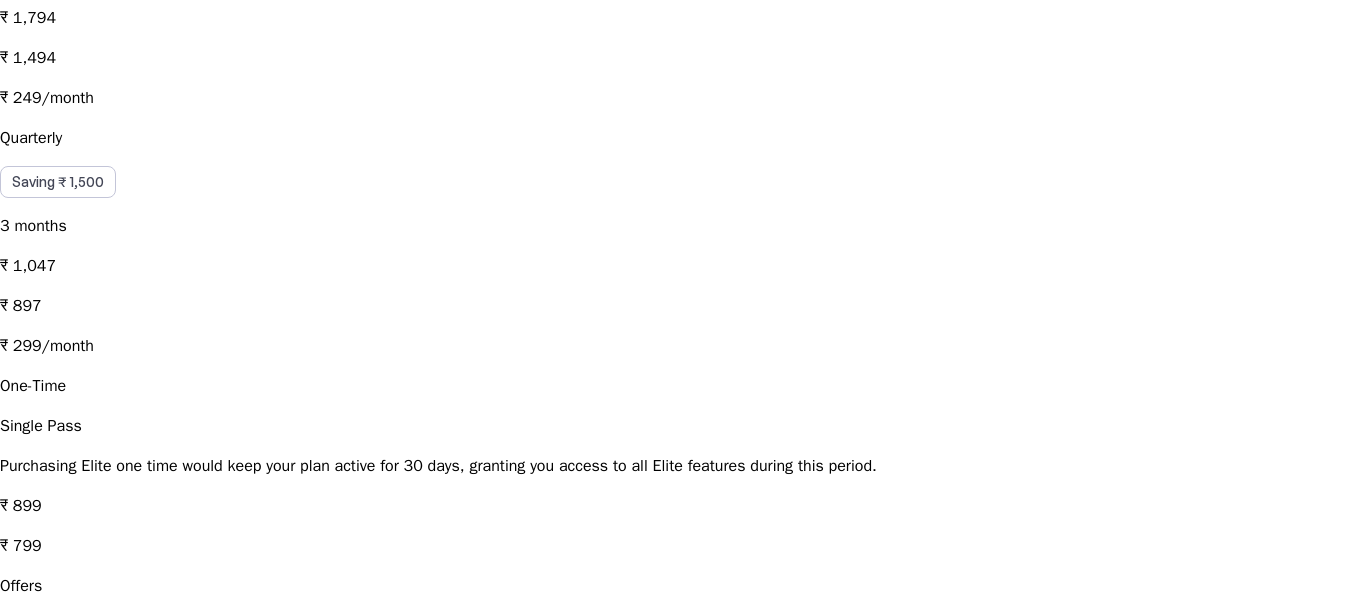 click on "local_activity Apply Coupon chevron_right" at bounding box center [683, 674] 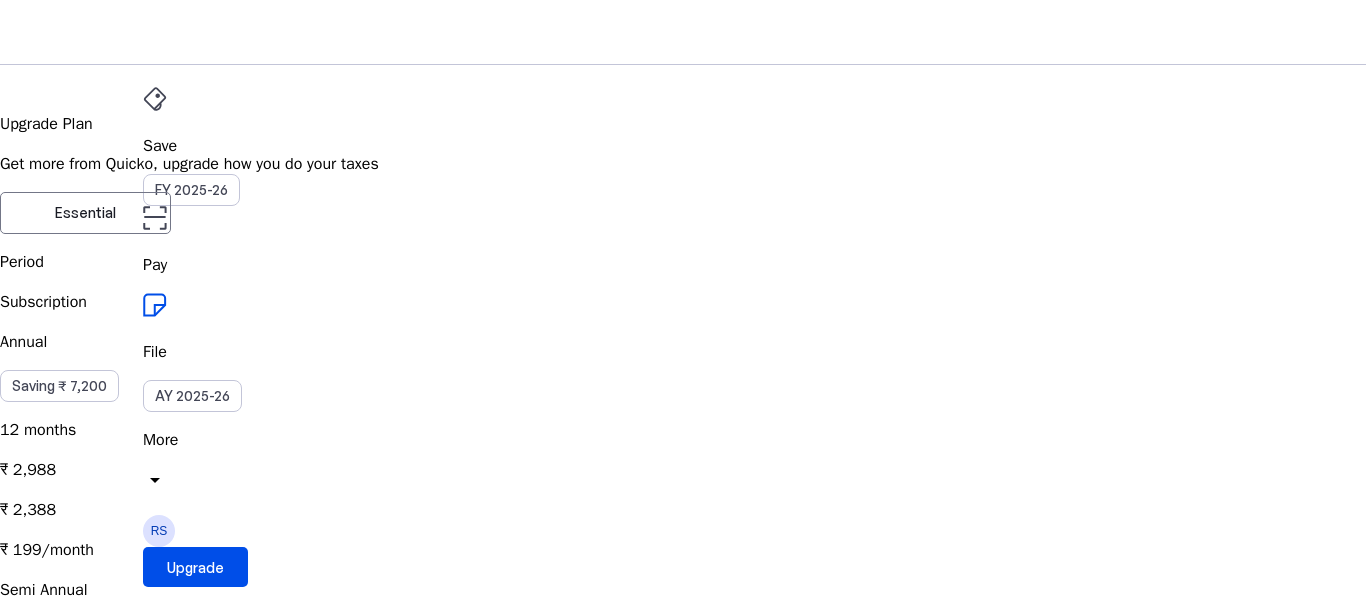 click on "cancel" at bounding box center (12, 2388) 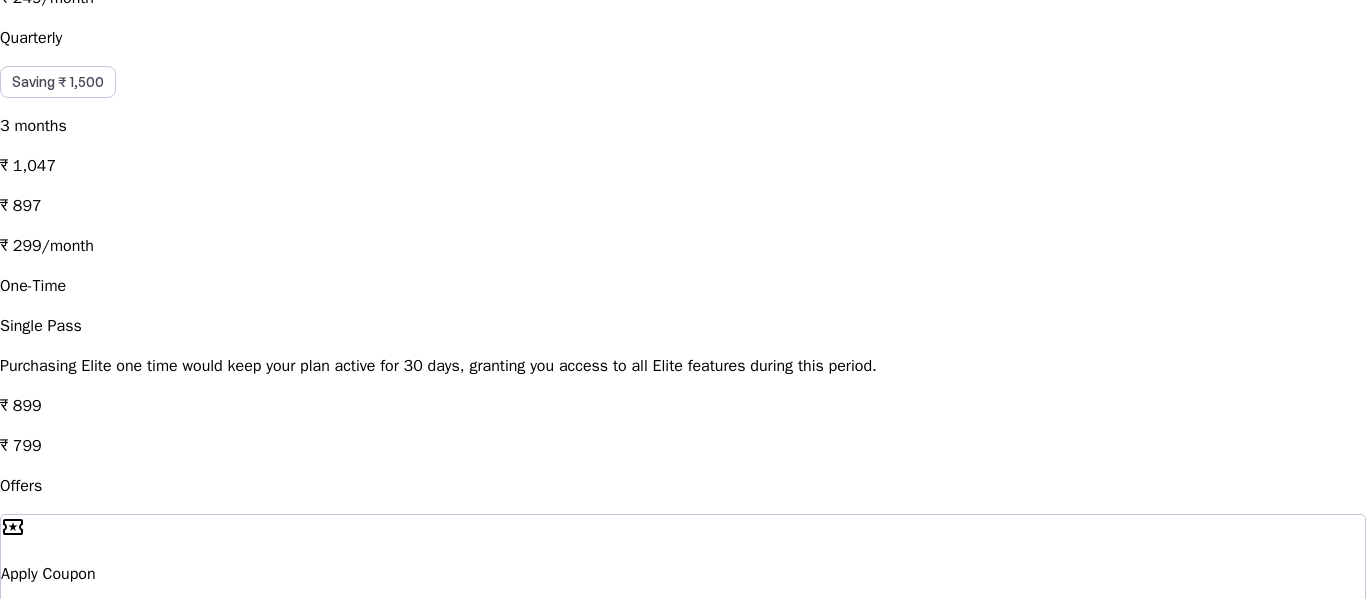 scroll, scrollTop: 864, scrollLeft: 0, axis: vertical 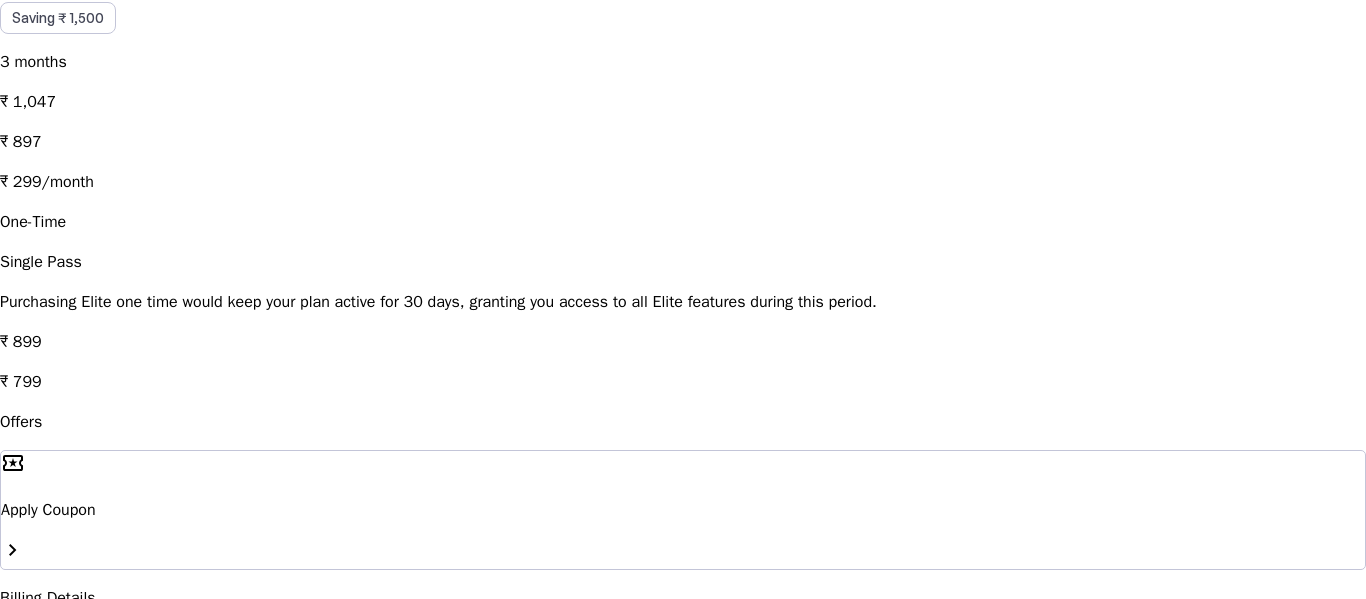 click on "Select state" at bounding box center (106, 694) 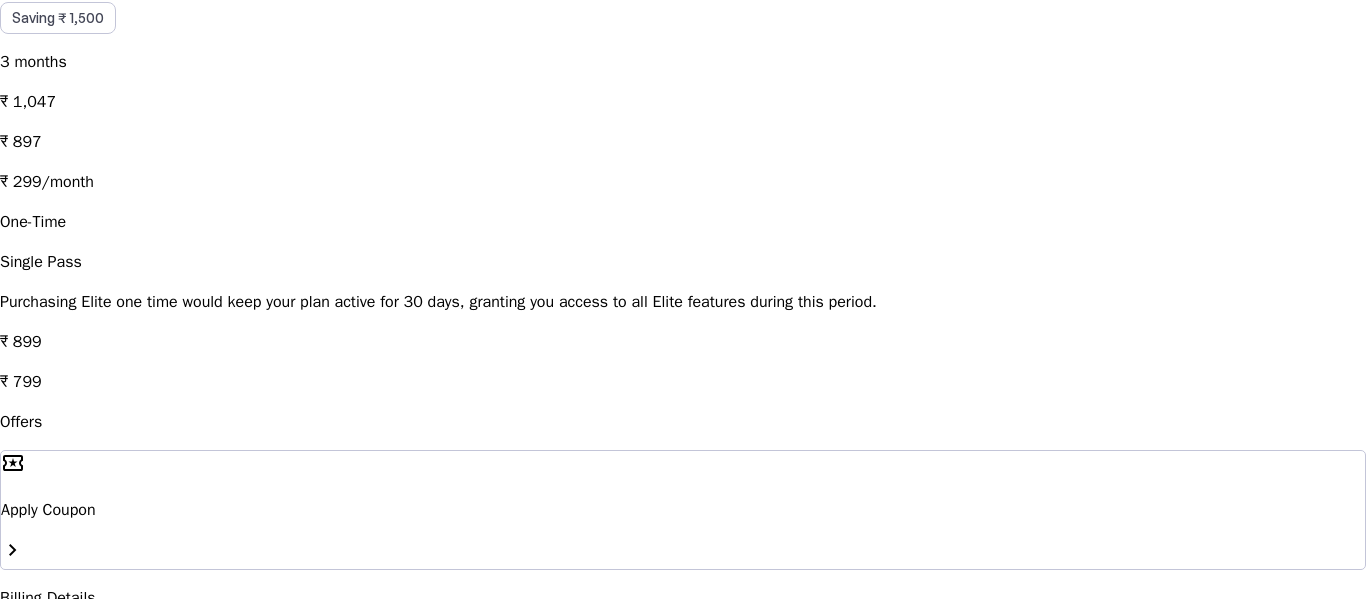 scroll, scrollTop: 400, scrollLeft: 0, axis: vertical 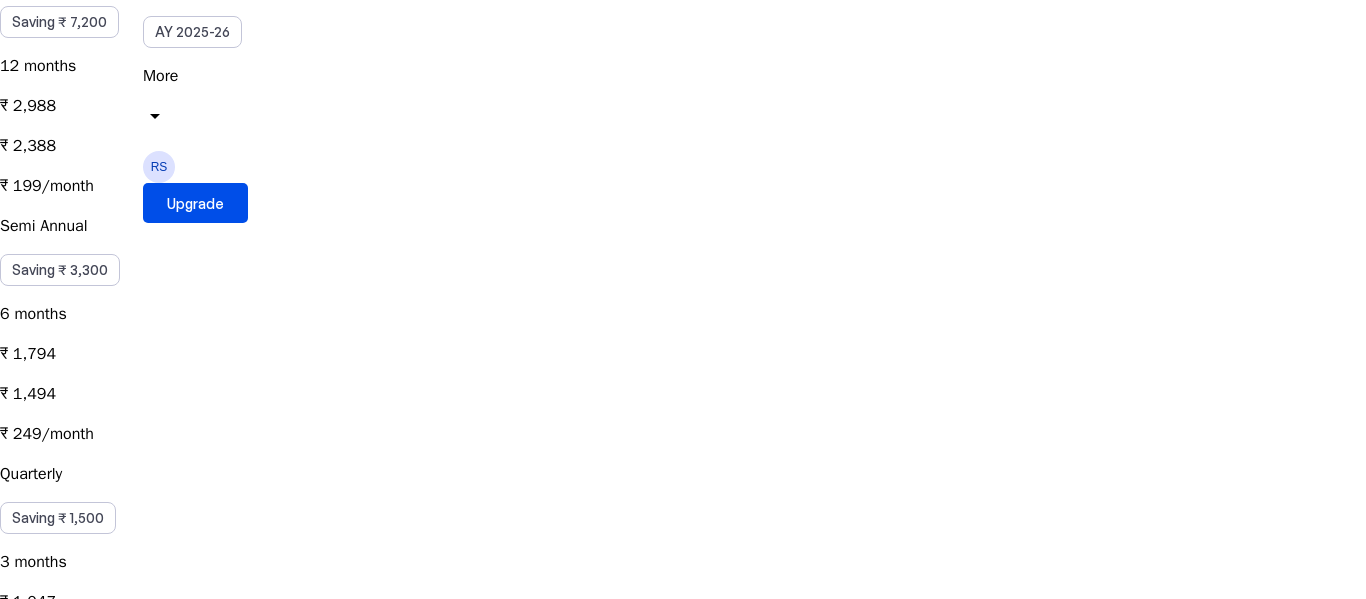 click at bounding box center [78, 1784] 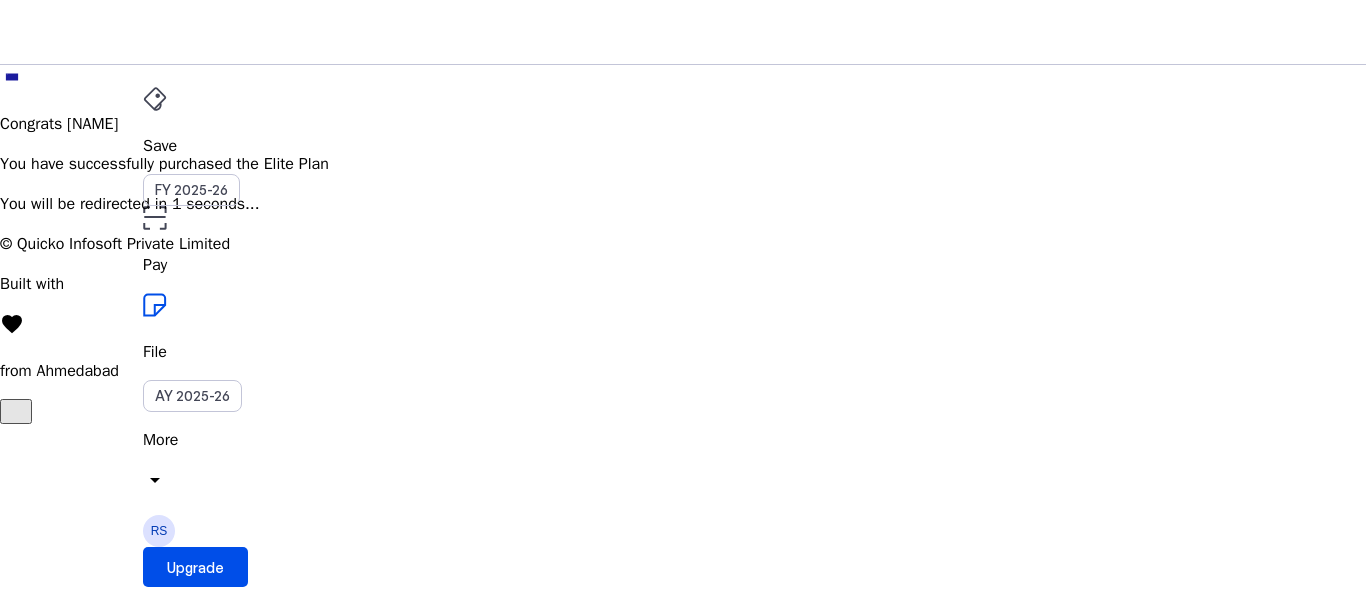 scroll, scrollTop: 452, scrollLeft: 0, axis: vertical 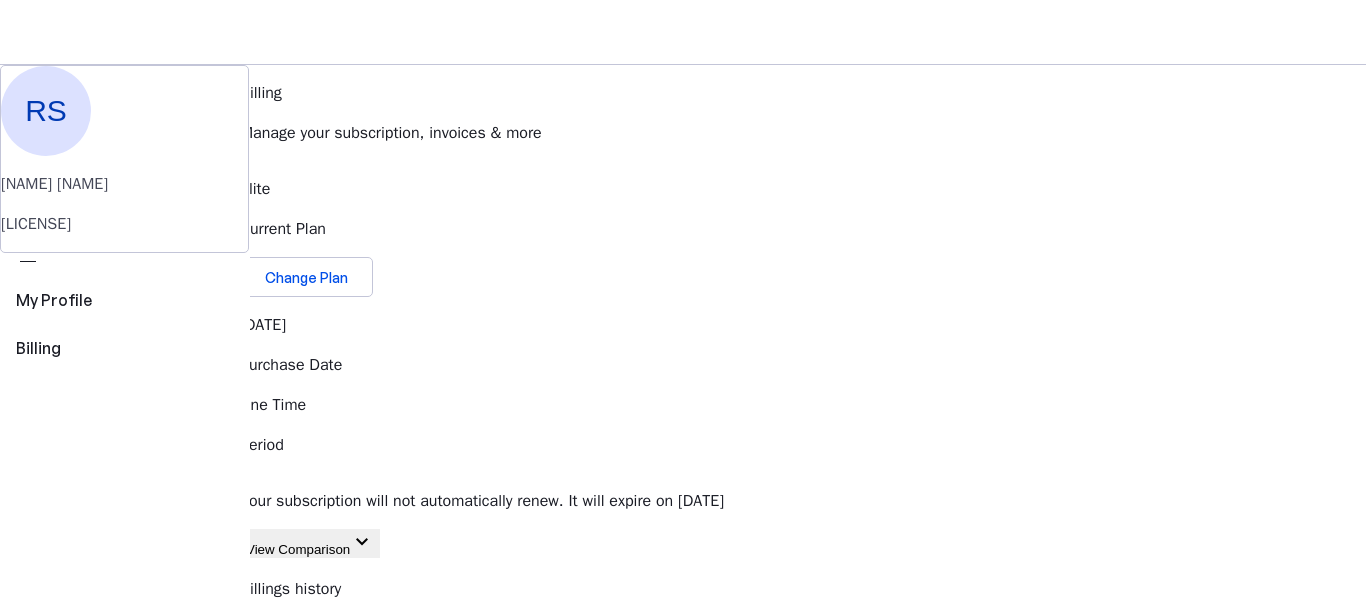 click on "View Comparison" at bounding box center [298, 549] 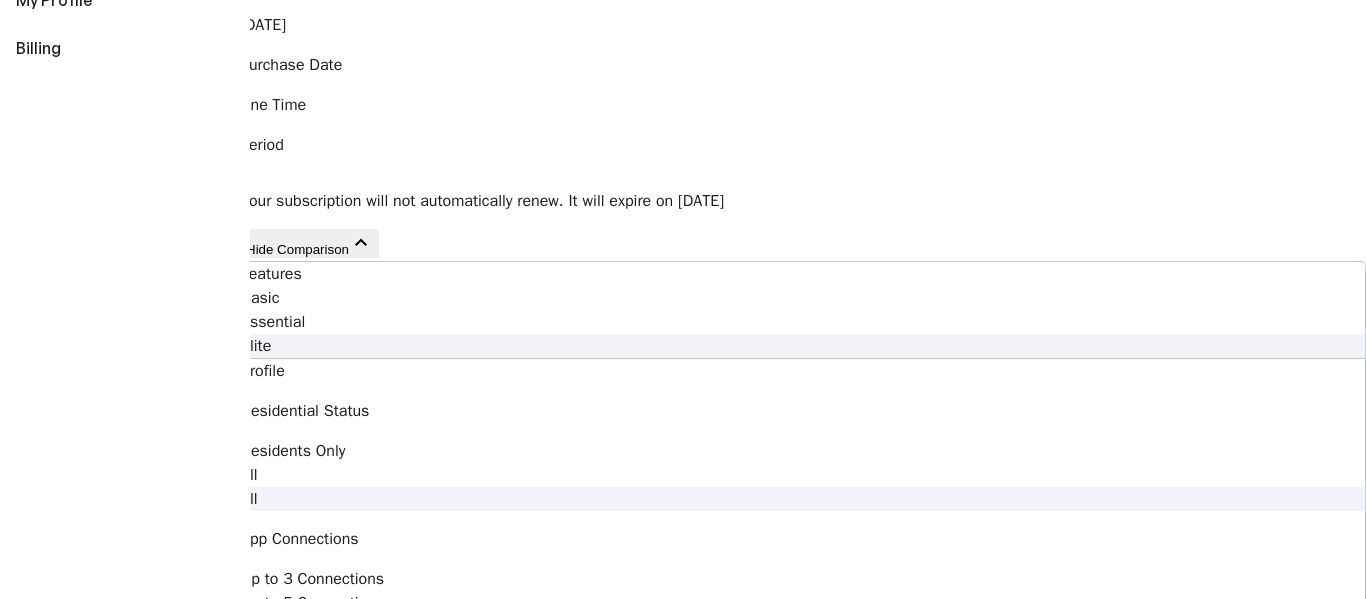 scroll, scrollTop: 0, scrollLeft: 0, axis: both 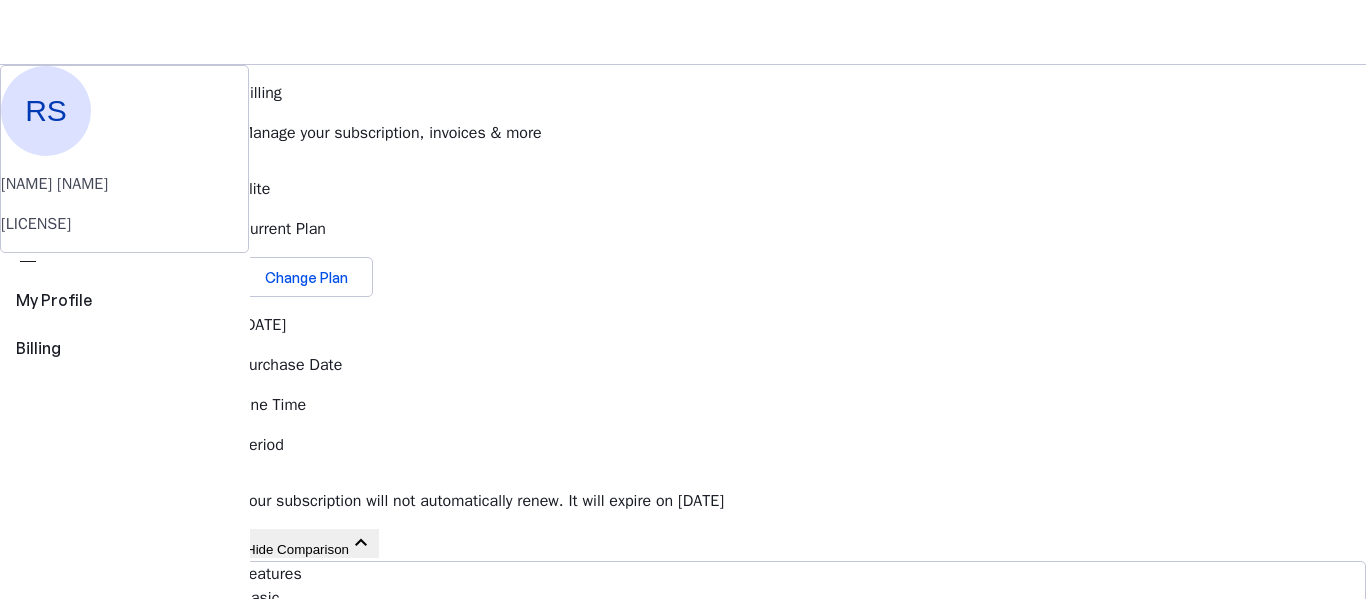 click on "More" at bounding box center (683, 440) 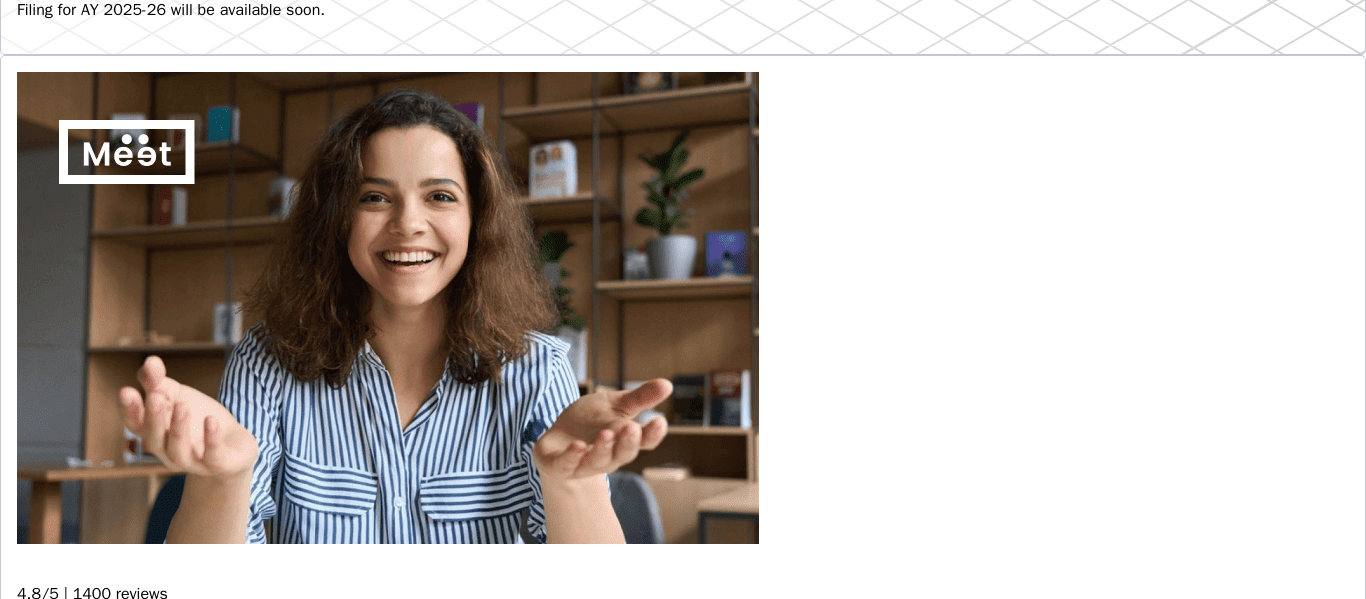 scroll, scrollTop: 0, scrollLeft: 0, axis: both 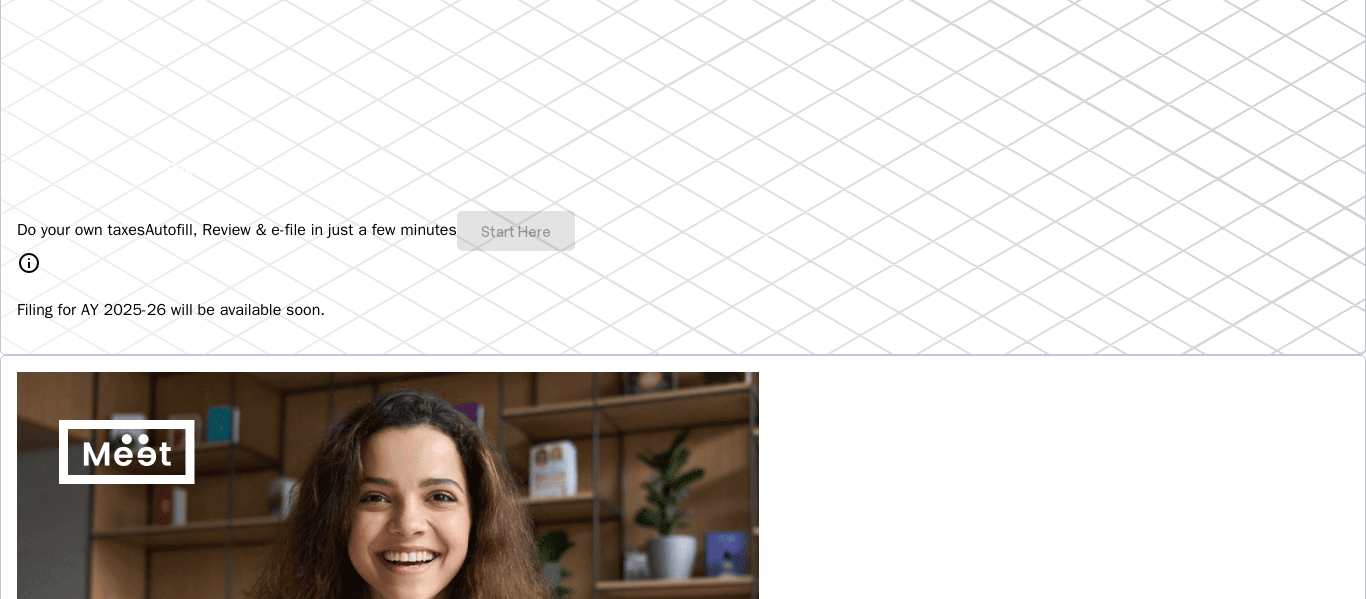 click on "Autofill, Review & e-file in just a few minutes" at bounding box center [301, 230] 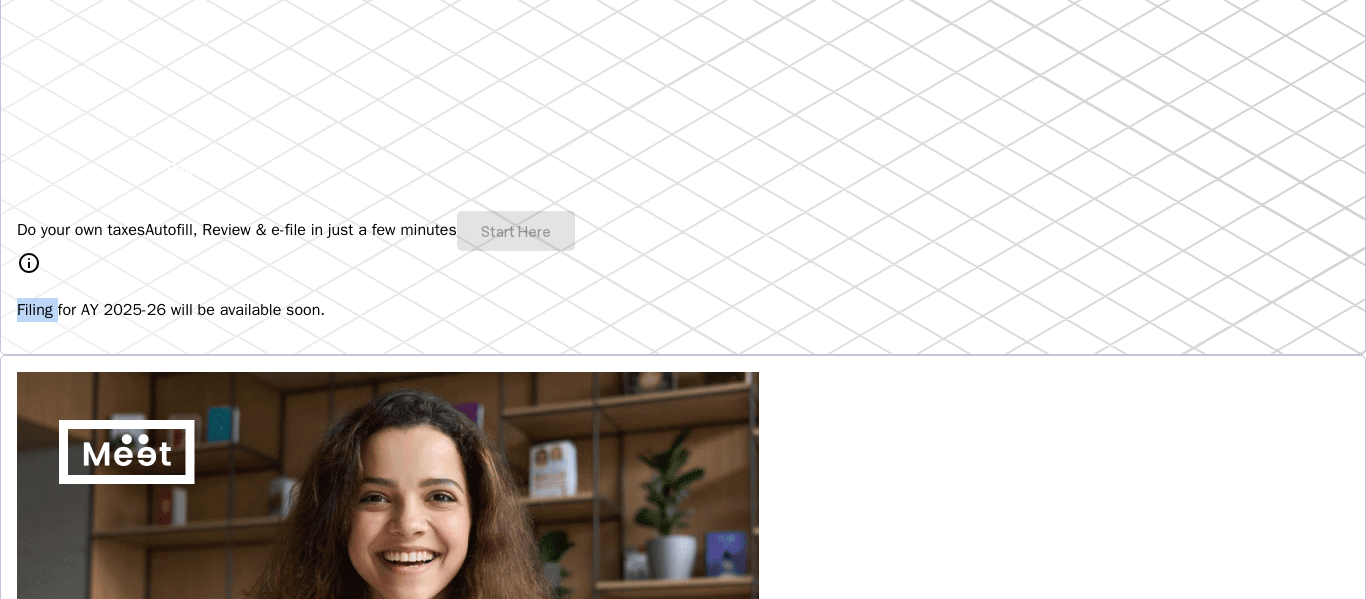 click on "Do your own taxes   Autofill, Review & e-file in just a few minutes   Start Here" at bounding box center (683, 231) 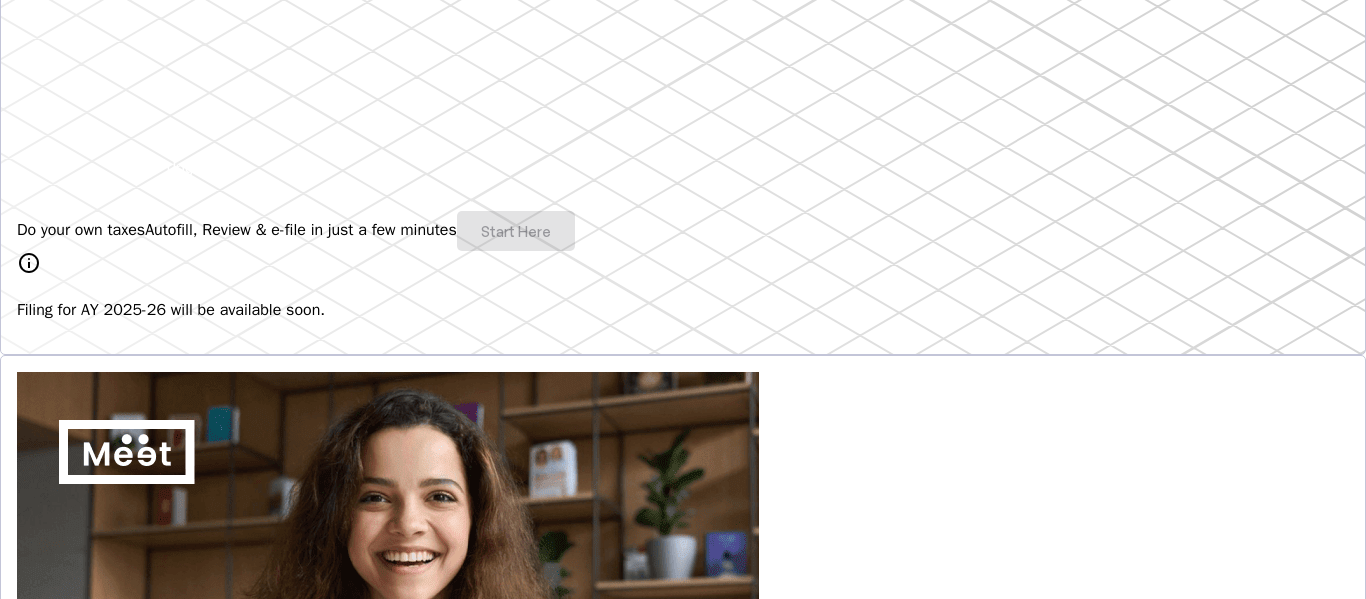 click on "Do your own taxes   Autofill, Review & e-file in just a few minutes   Start Here" at bounding box center [683, 231] 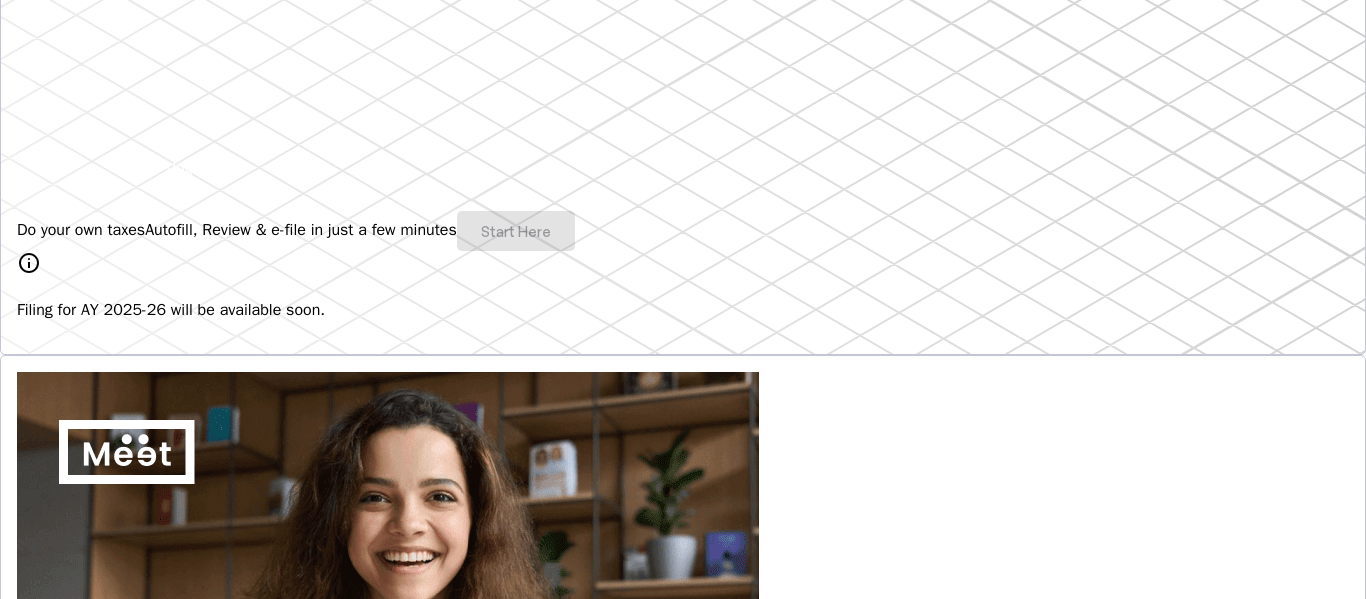 click on "Filing for AY 2025-26 will be available soon." at bounding box center [683, 310] 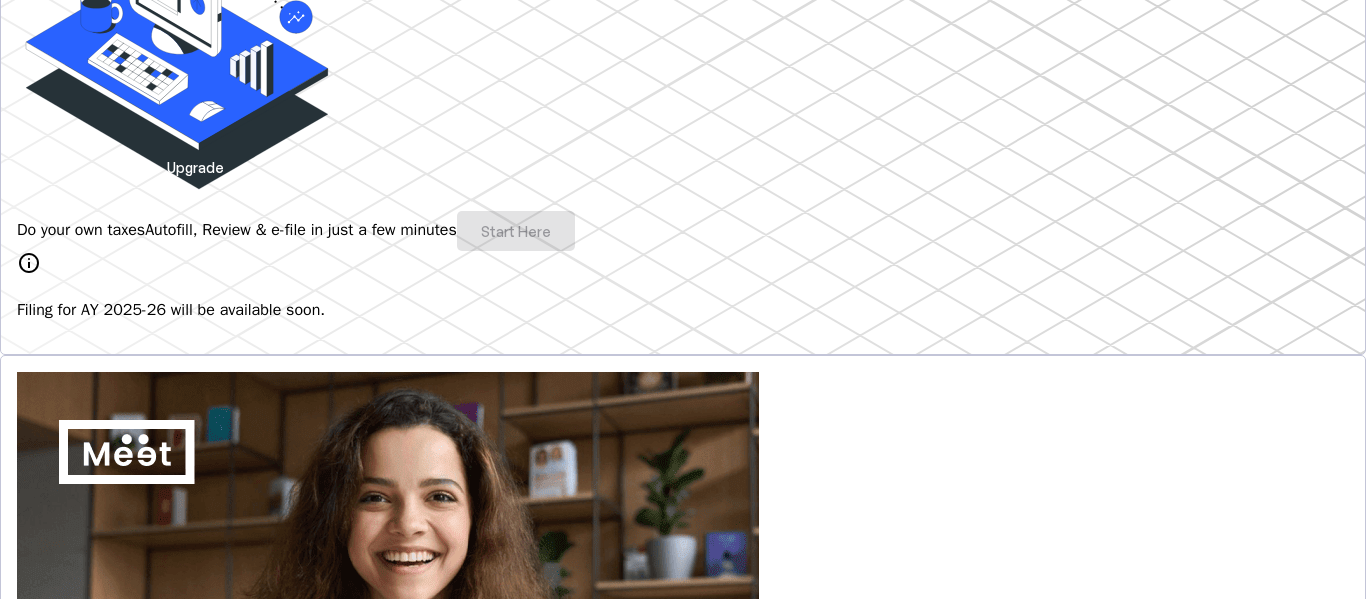 click on "info Filing for AY 2025-26 will be available soon." at bounding box center [683, 286] 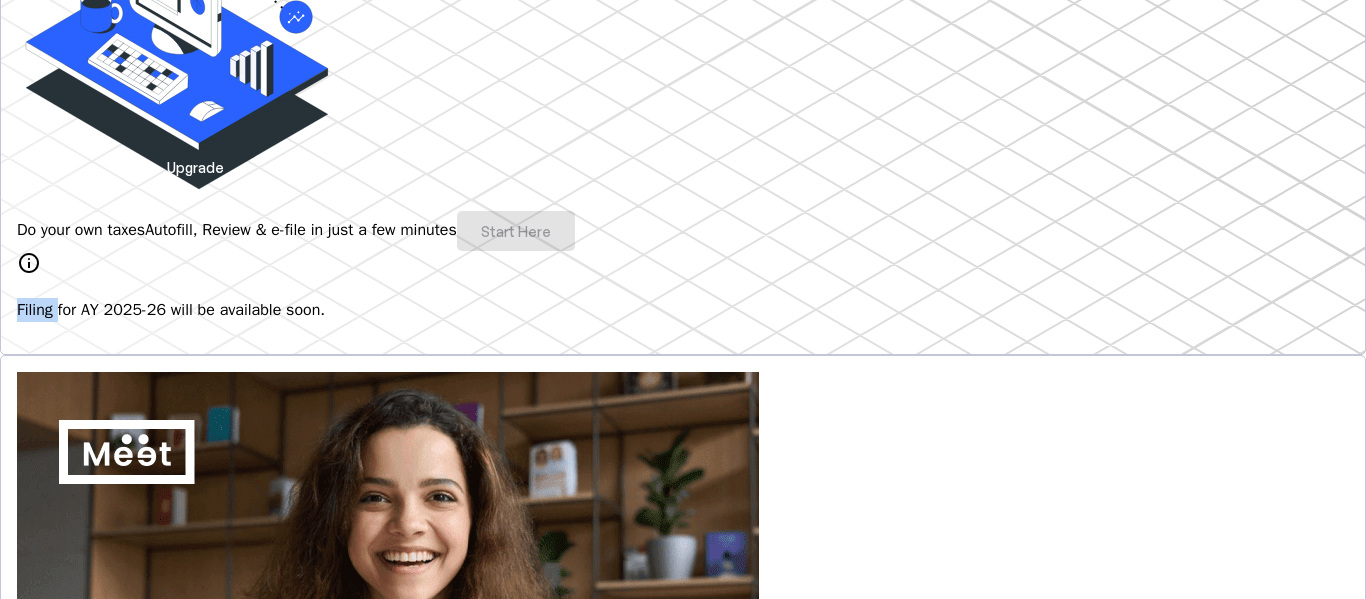 click on "Do your own taxes   Autofill, Review & e-file in just a few minutes   Start Here" at bounding box center [683, 231] 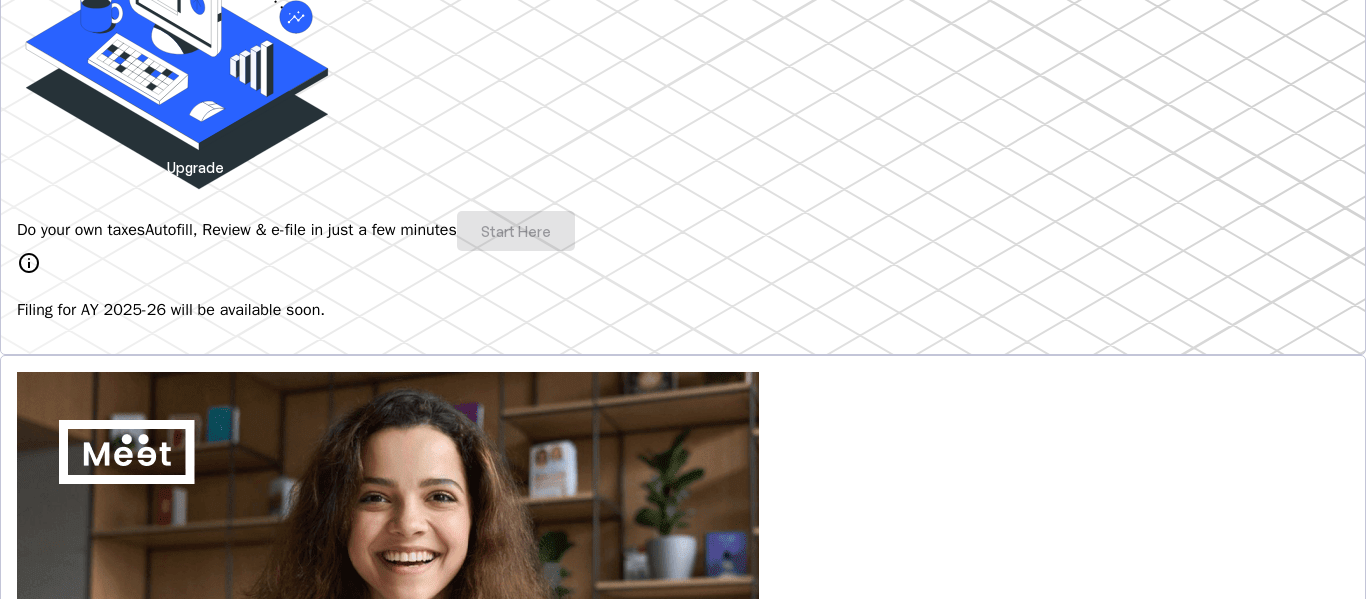 click on "Do your own taxes   Autofill, Review & e-file in just a few minutes   Start Here" at bounding box center [683, 231] 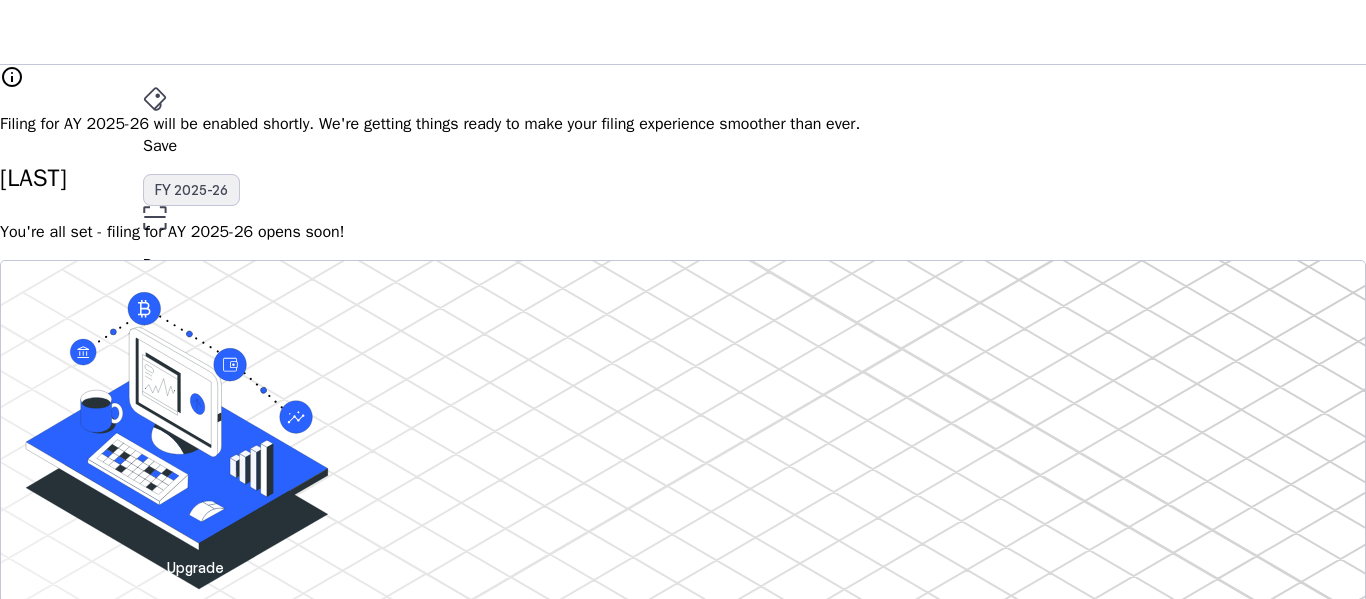 click on "FY 2025-26" at bounding box center [191, 190] 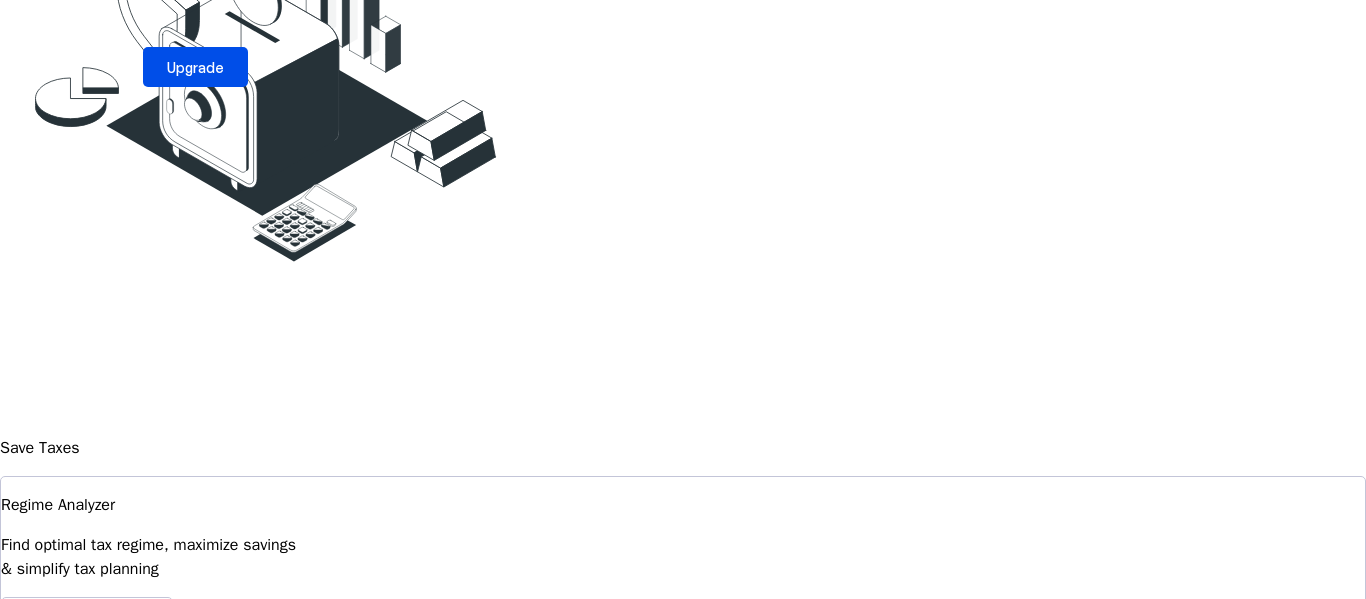 scroll, scrollTop: 0, scrollLeft: 0, axis: both 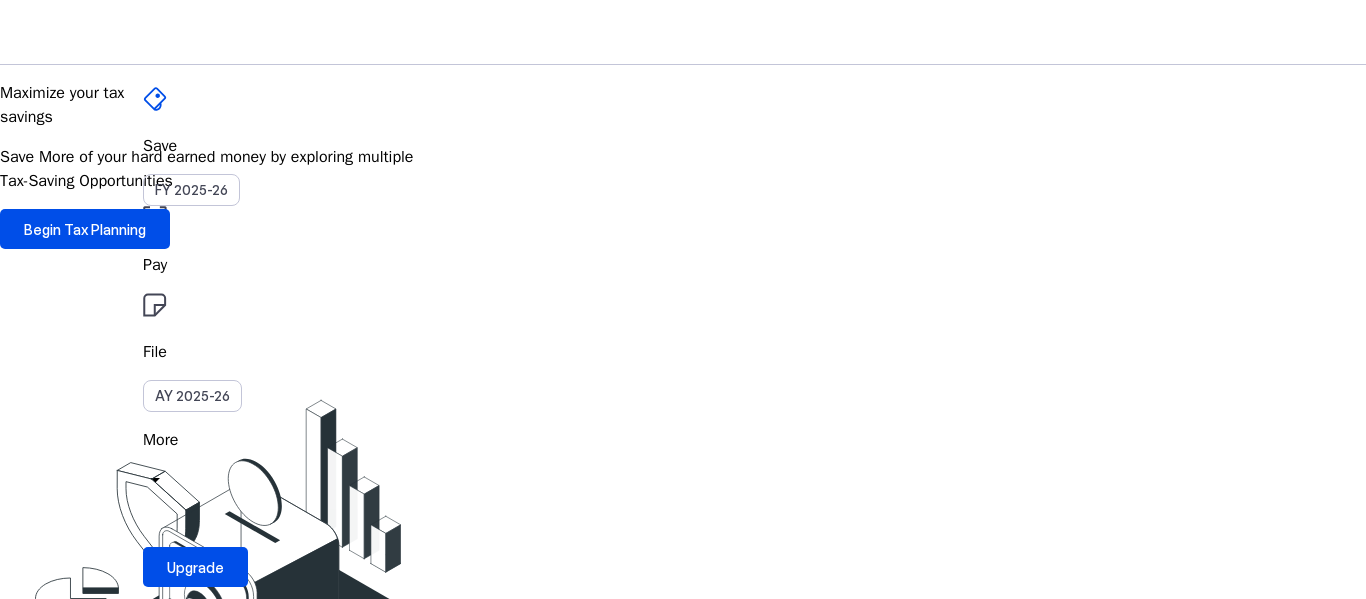 click on "Pay" at bounding box center (683, 146) 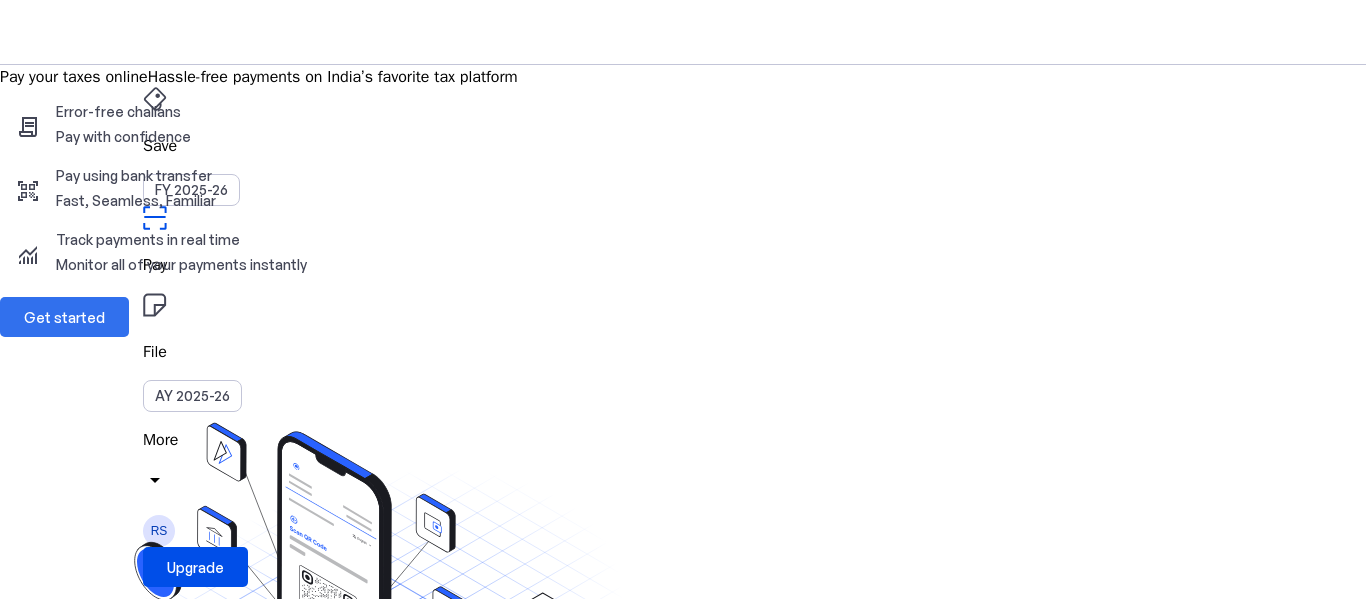 click on "Get started" at bounding box center [64, 317] 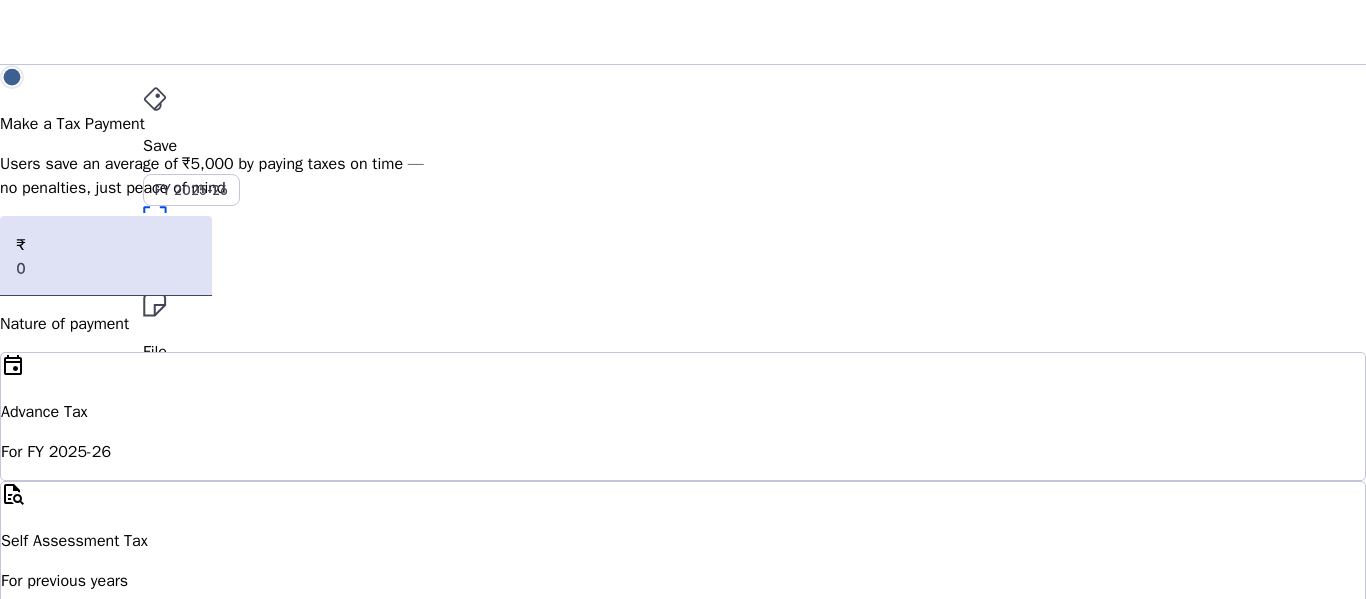 click on "Self Assessment Tax" at bounding box center [683, 412] 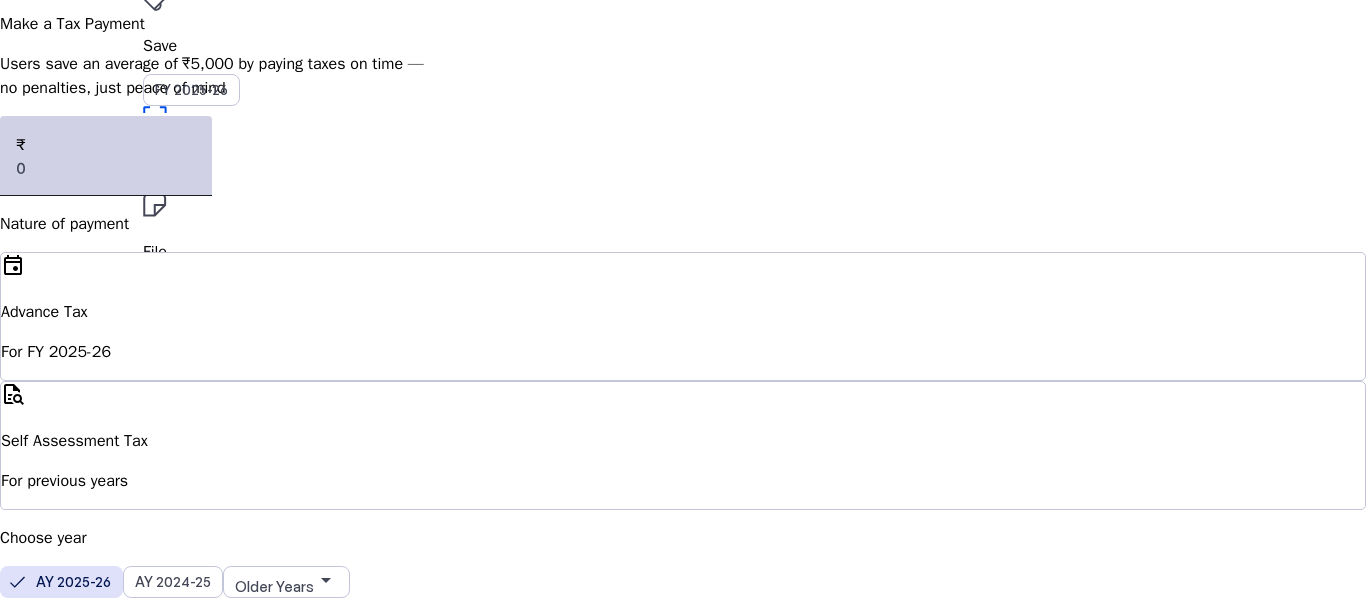 scroll, scrollTop: 200, scrollLeft: 0, axis: vertical 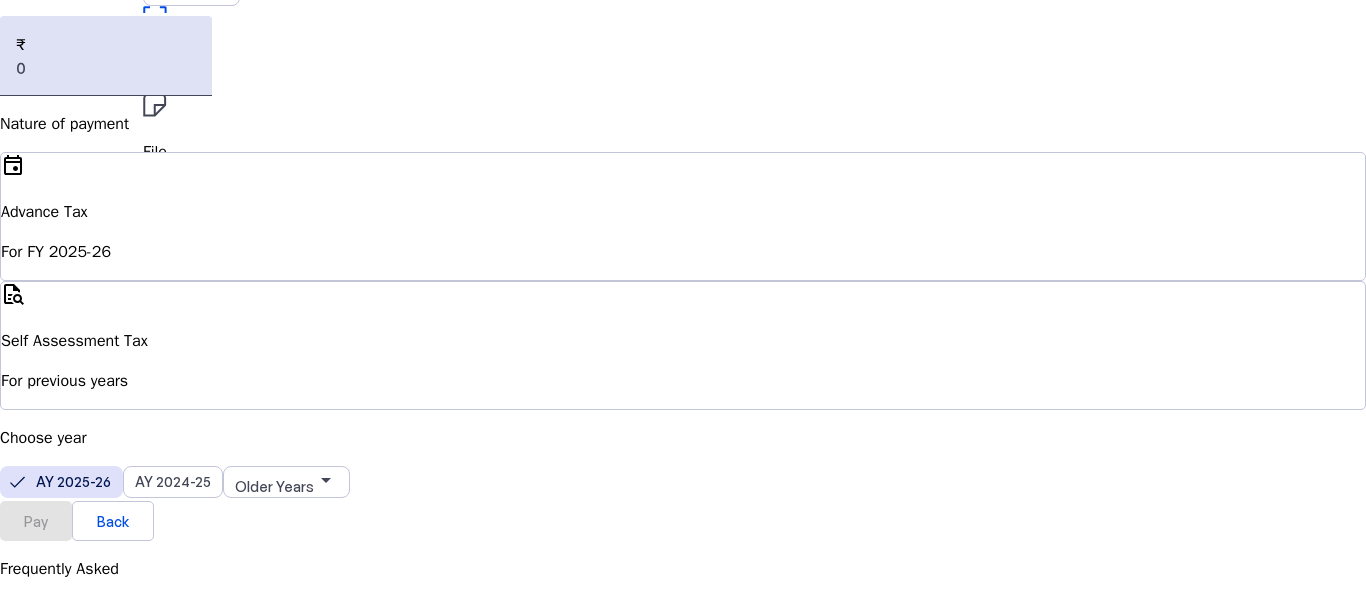 click on "Self Assessment Tax For previous years" at bounding box center (683, 361) 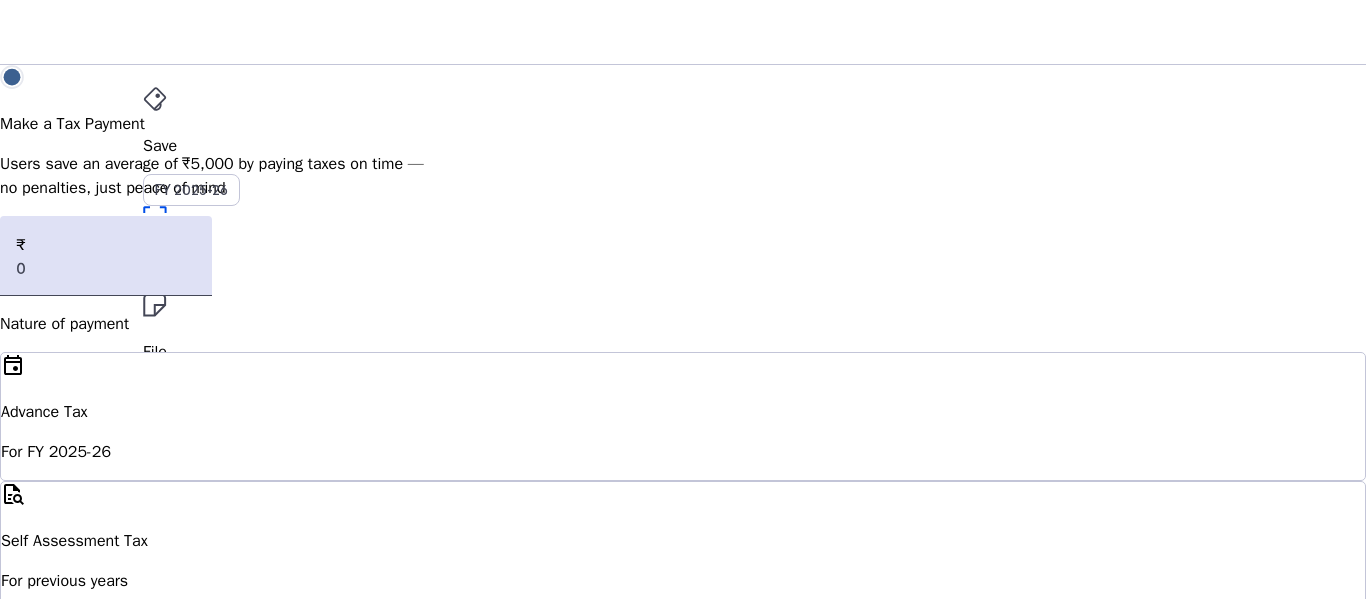 click on "File AY 2025-26" at bounding box center (683, 146) 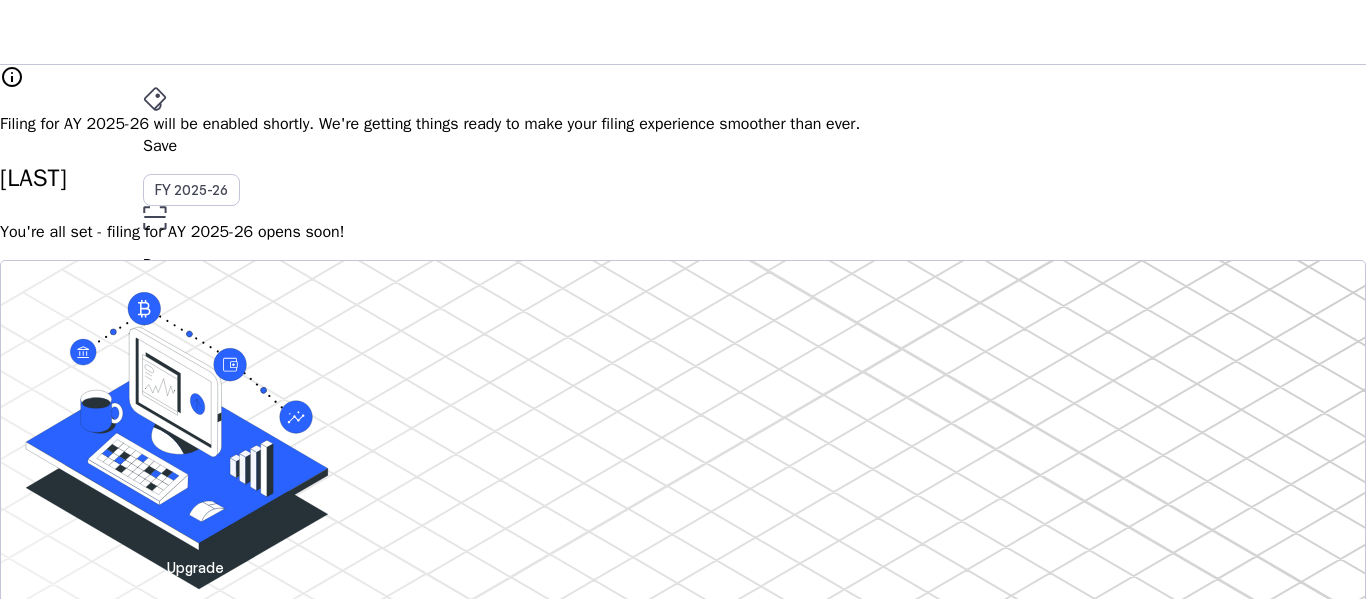 scroll, scrollTop: 200, scrollLeft: 0, axis: vertical 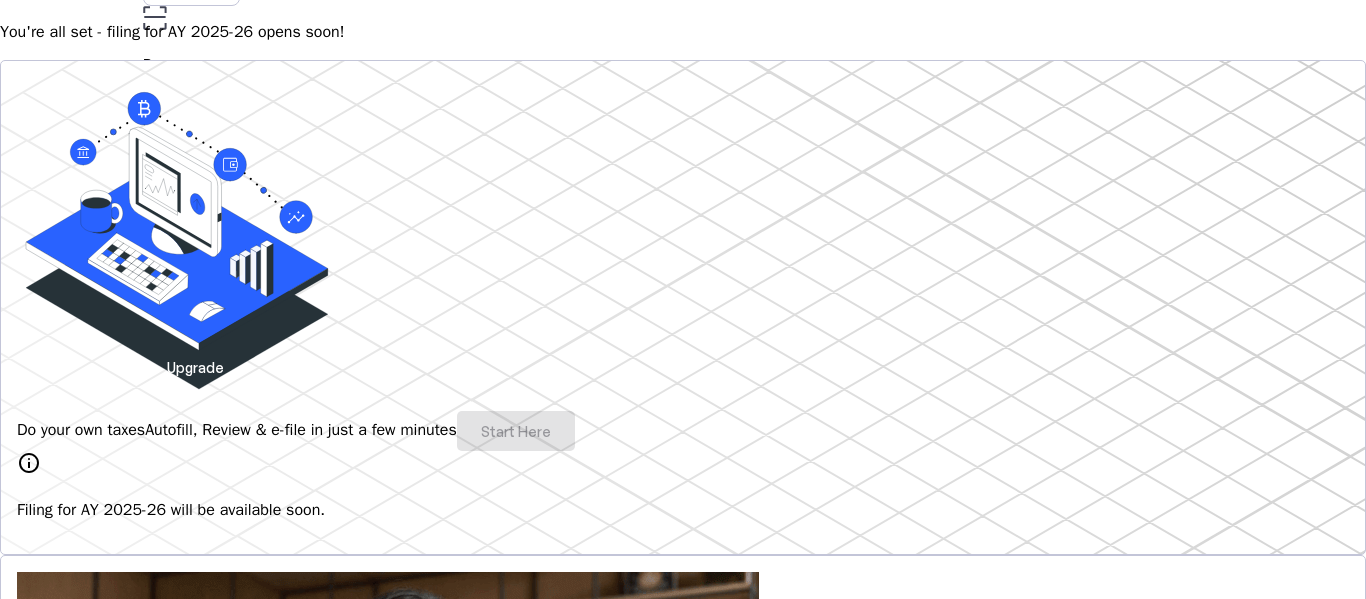 click on "Do your own taxes   Autofill, Review & e-file in just a few minutes   Start Here" at bounding box center (683, 431) 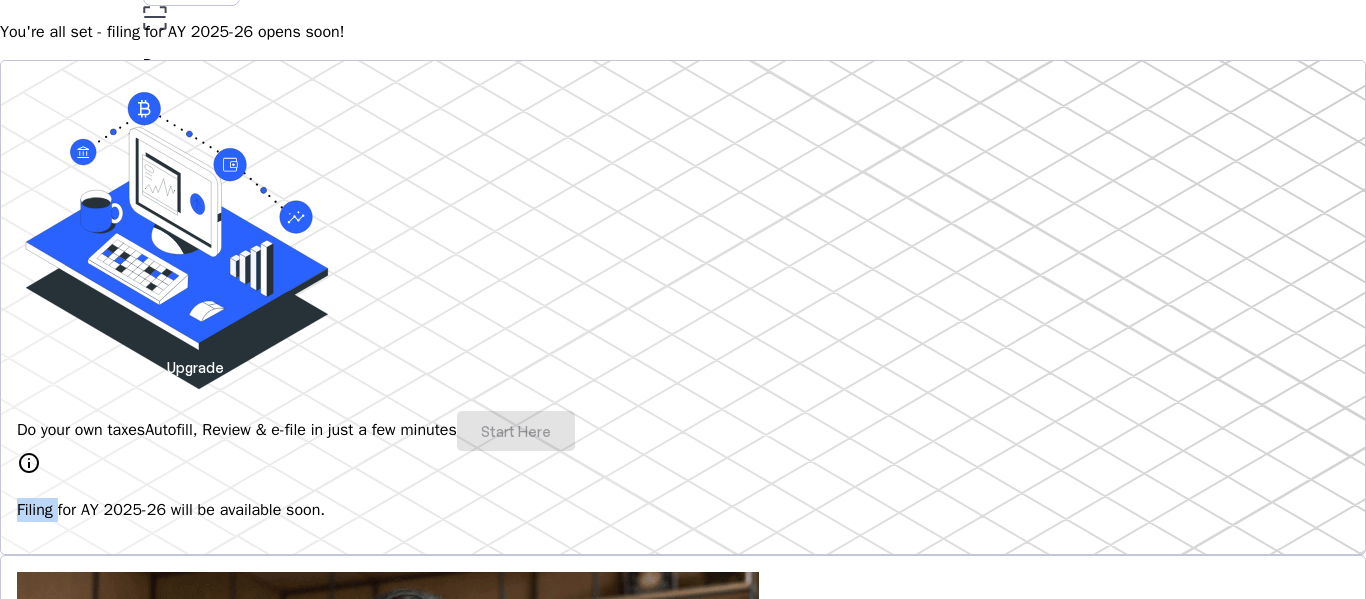 click on "Do your own taxes   Autofill, Review & e-file in just a few minutes   Start Here" at bounding box center [683, 431] 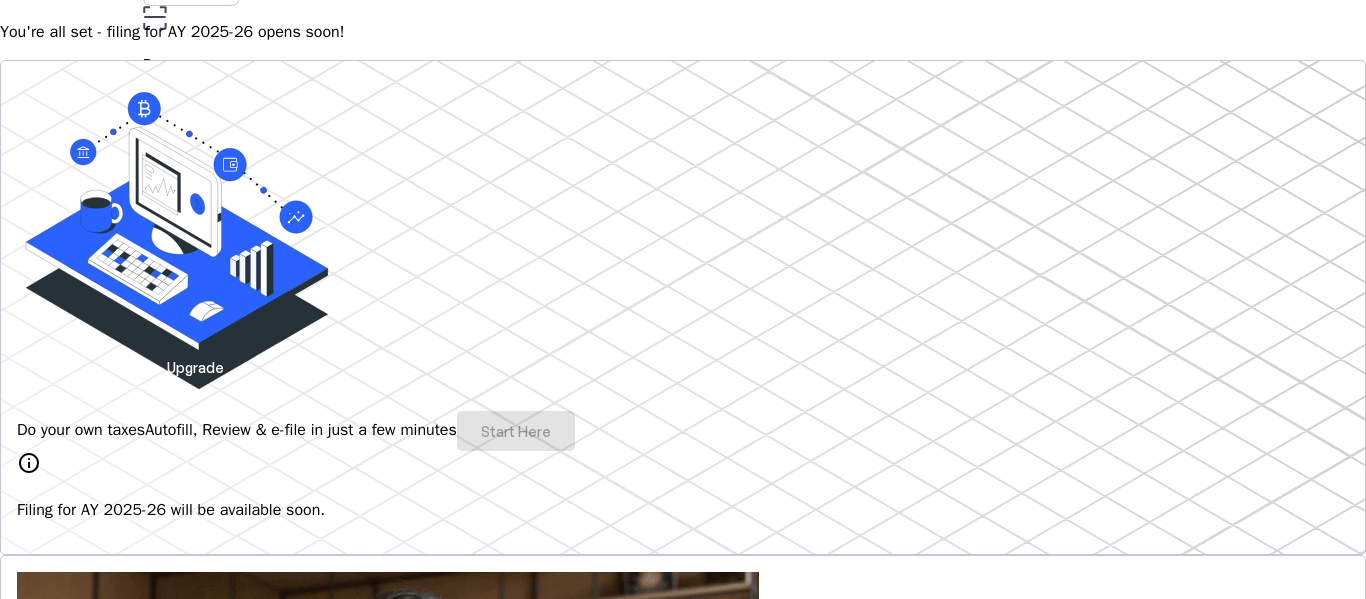 click on "Do your own taxes   Autofill, Review & e-file in just a few minutes   Start Here" at bounding box center [683, 431] 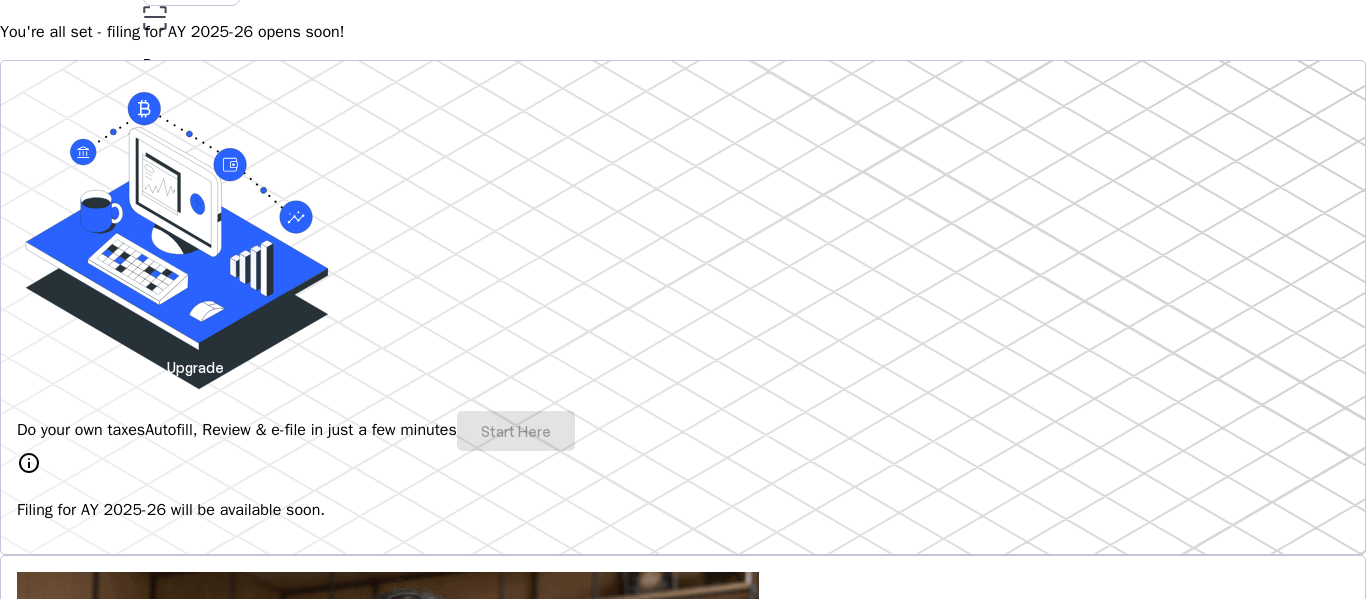 click on "info" at bounding box center [29, 463] 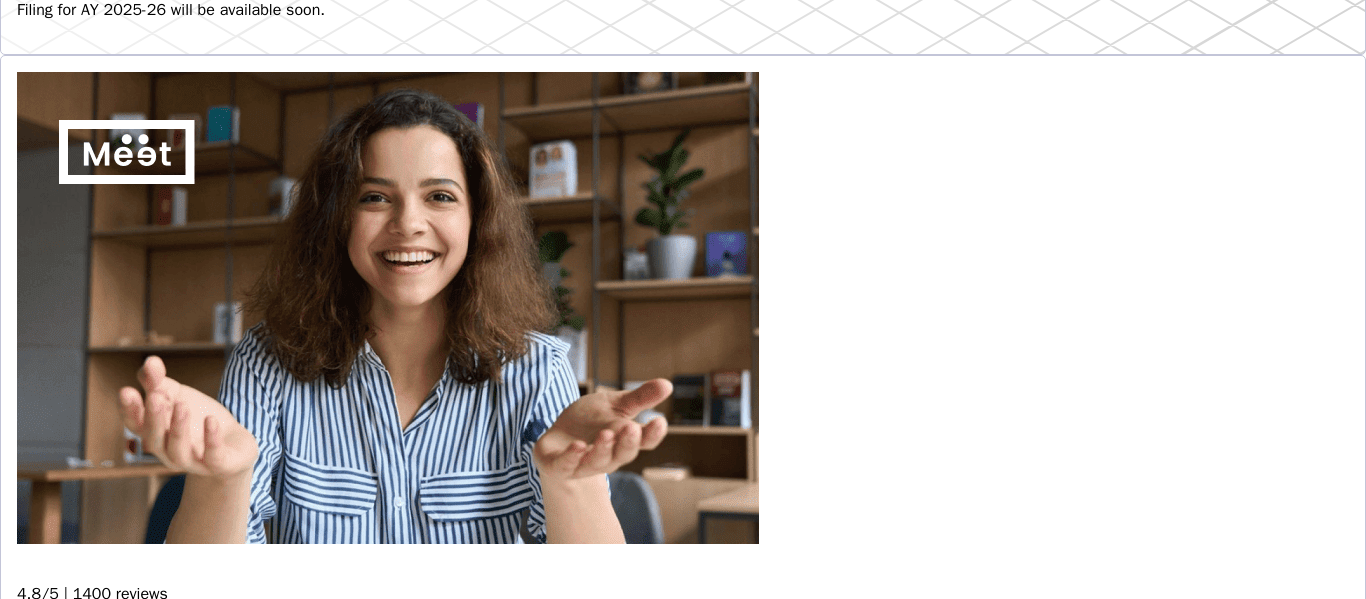 scroll, scrollTop: 0, scrollLeft: 0, axis: both 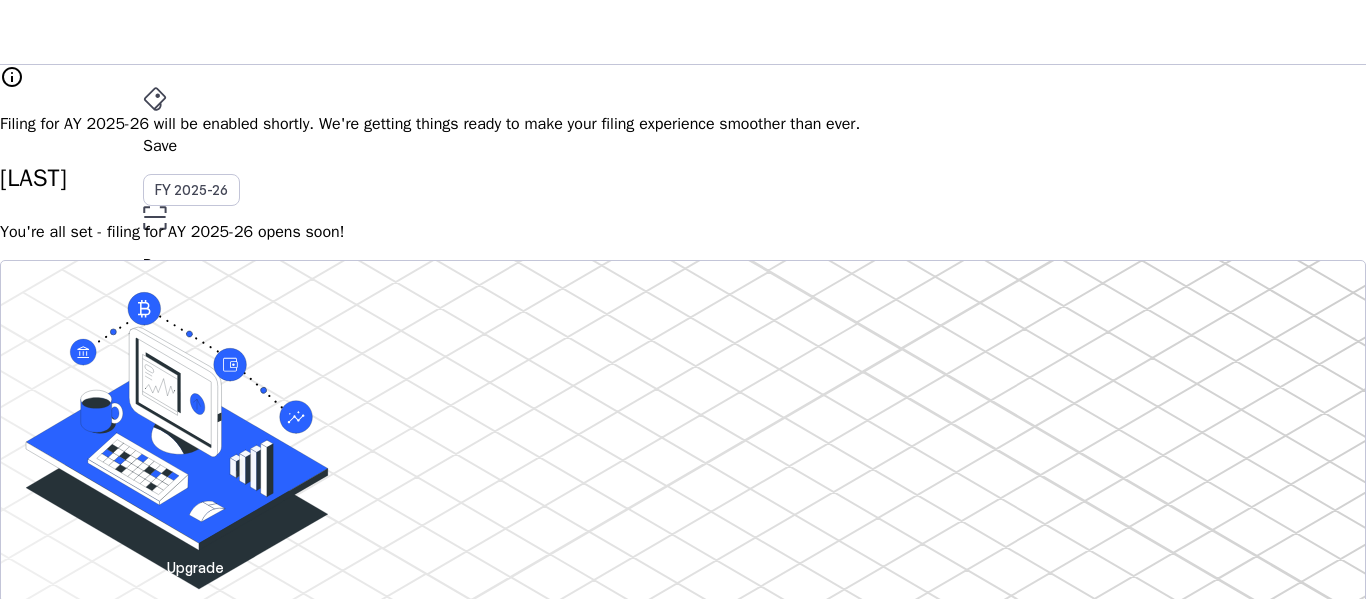 click on "RS" at bounding box center [159, 531] 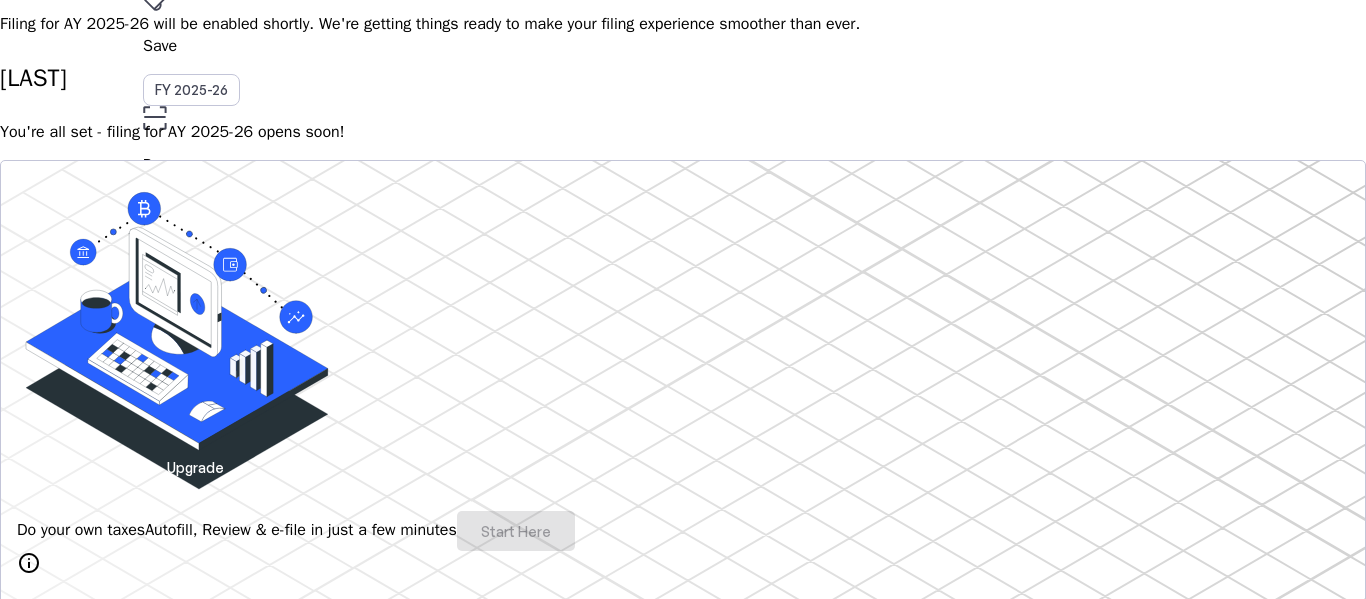 click on "Help" at bounding box center [63, 3703] 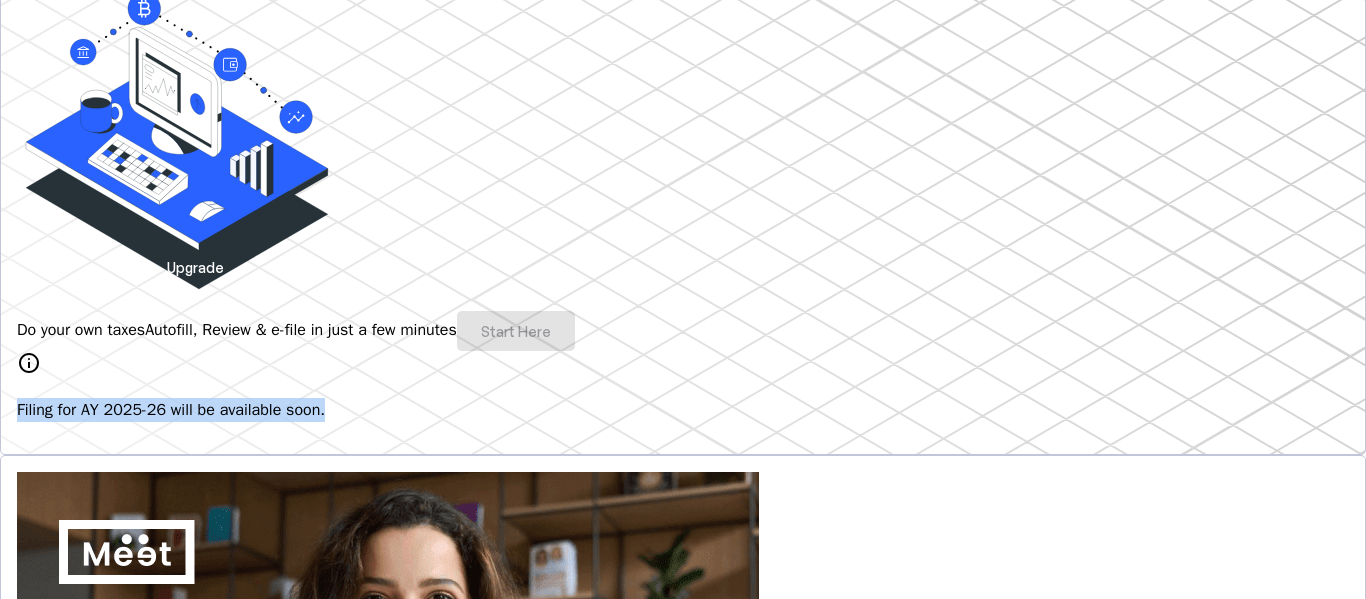 drag, startPoint x: 188, startPoint y: 414, endPoint x: 489, endPoint y: 425, distance: 301.20093 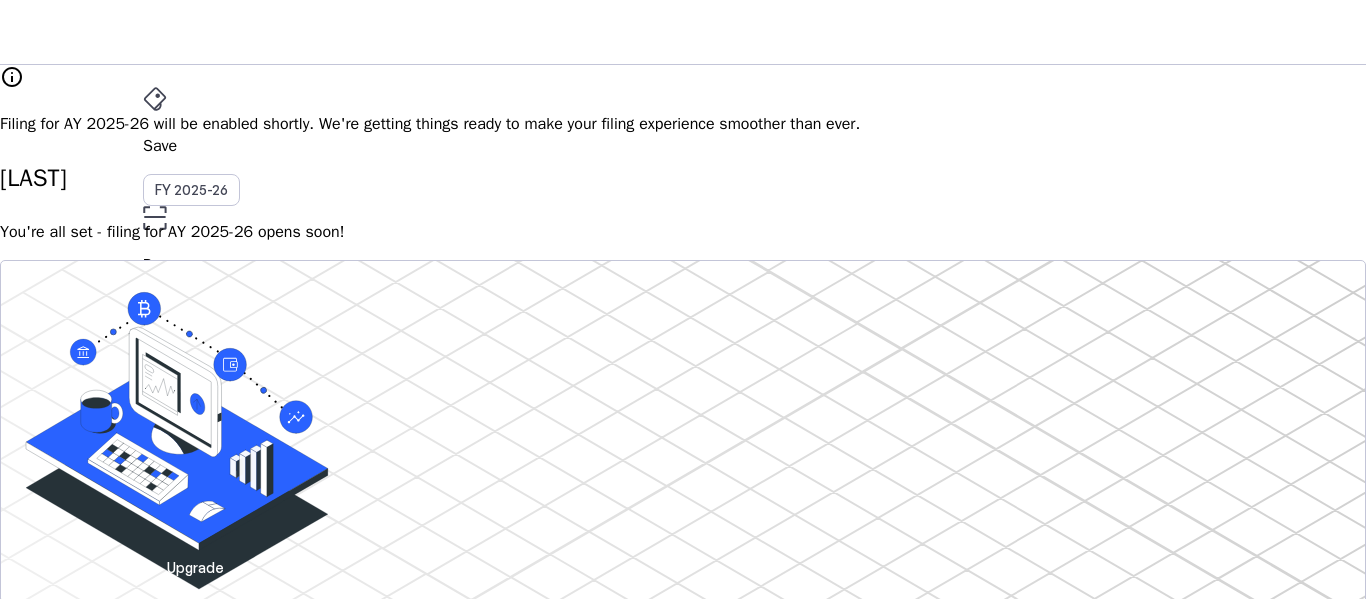 click on "RS" at bounding box center [159, 531] 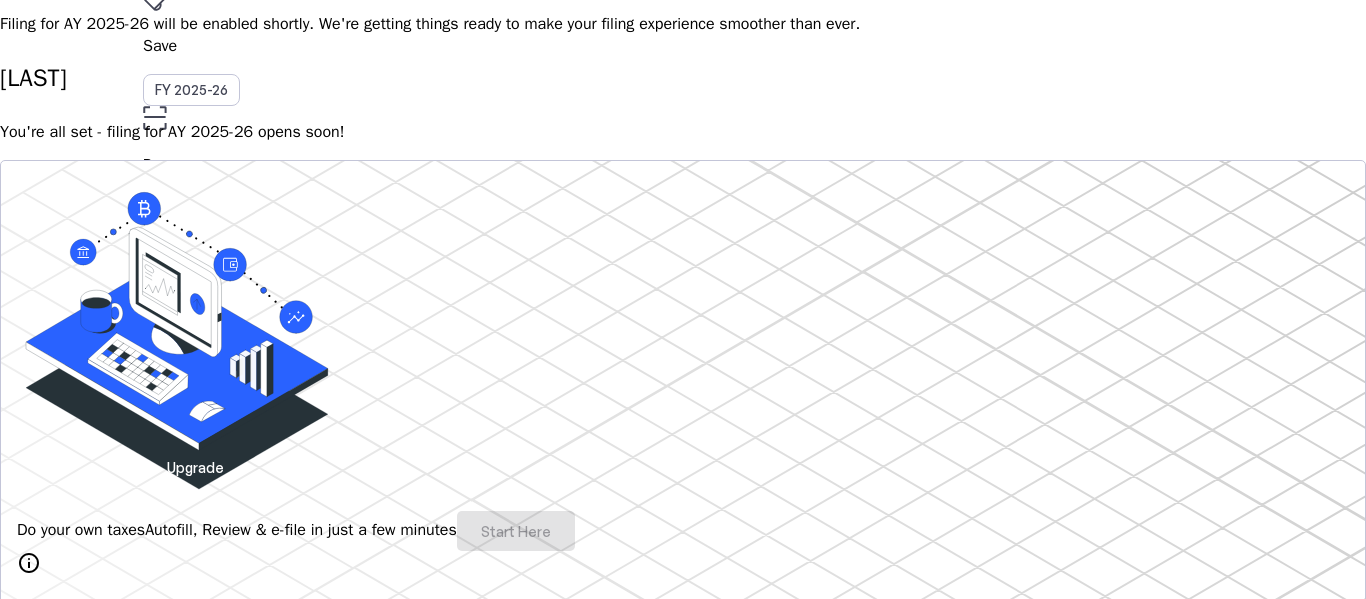click at bounding box center (683, 3256) 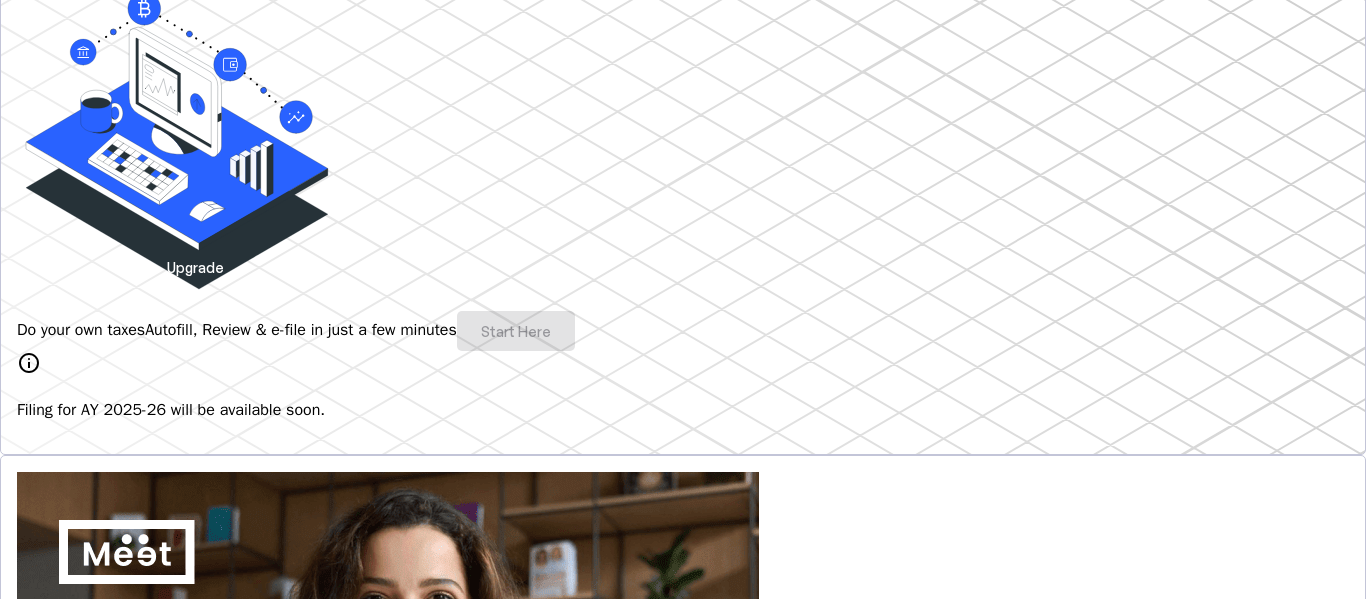 scroll, scrollTop: 0, scrollLeft: 0, axis: both 